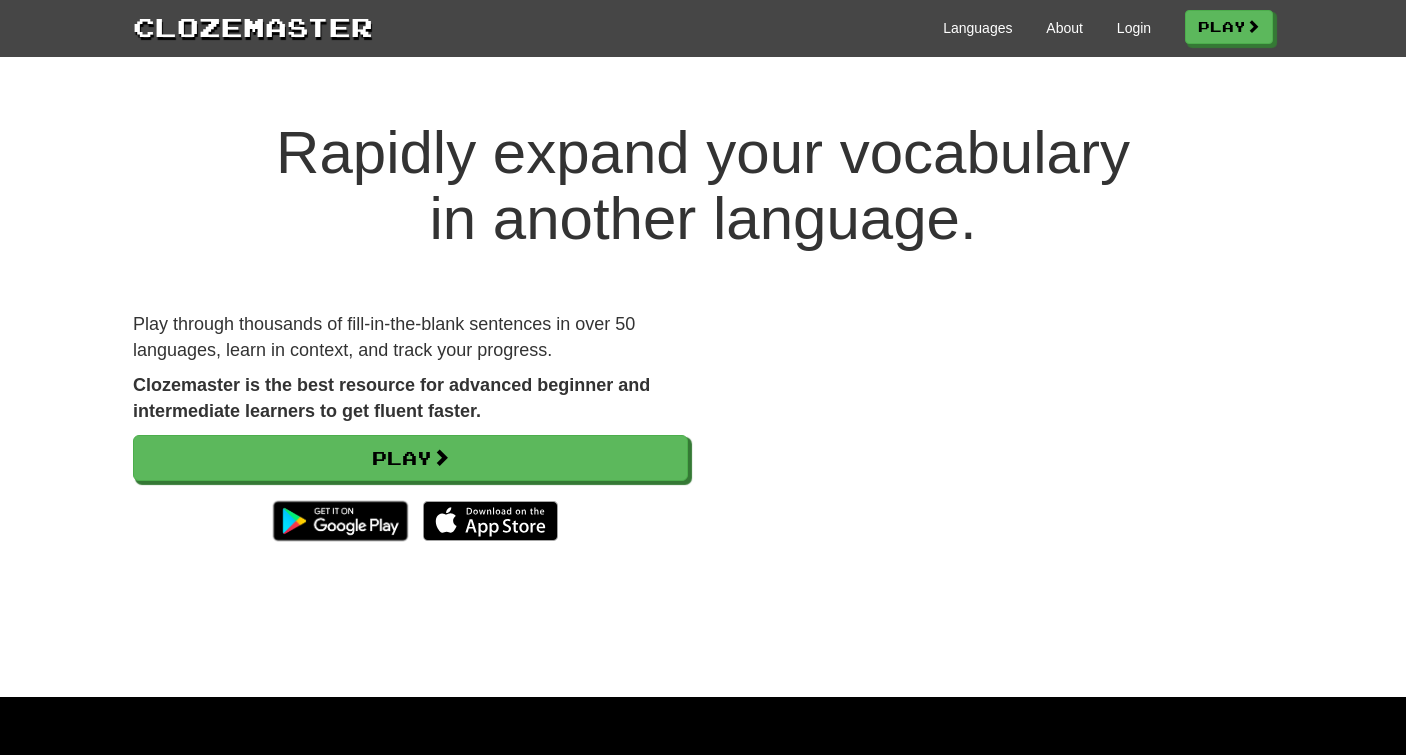 scroll, scrollTop: 0, scrollLeft: 0, axis: both 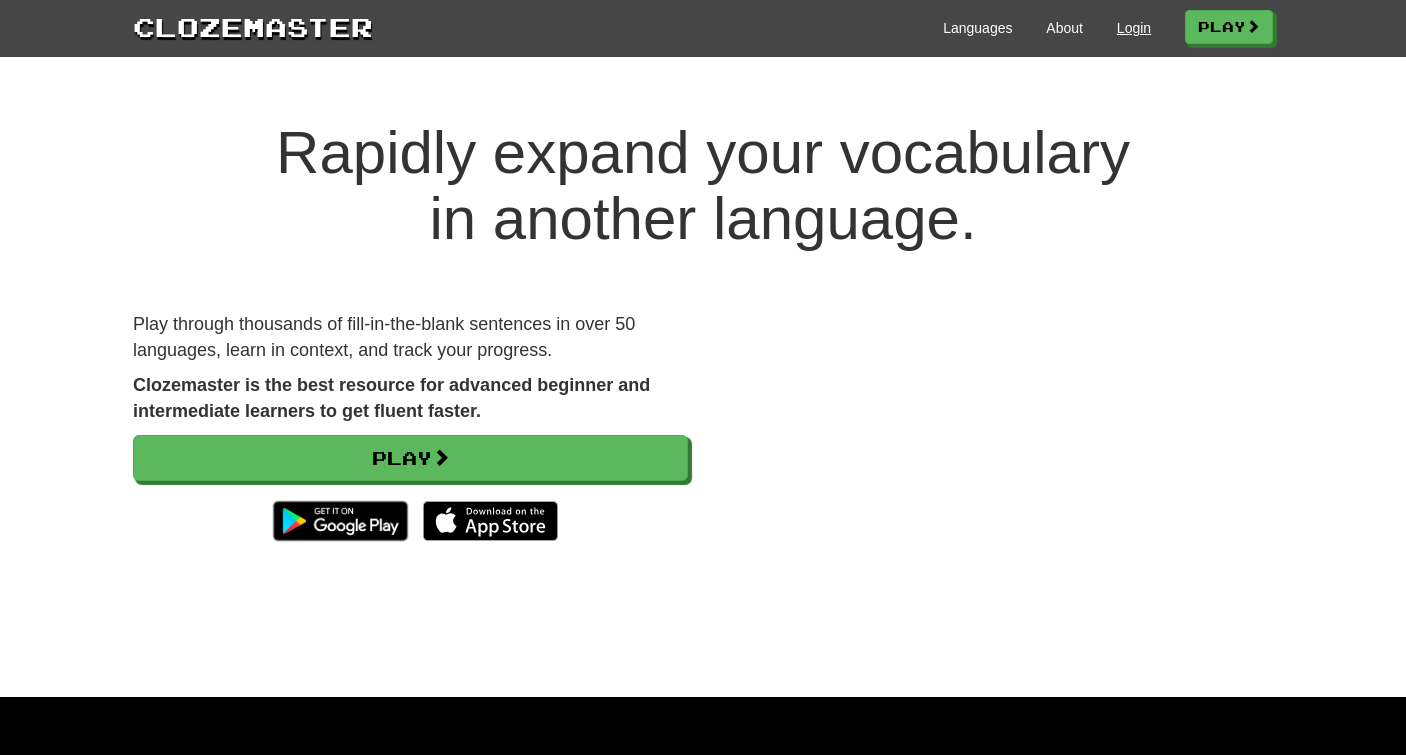 click on "Login" at bounding box center [1134, 28] 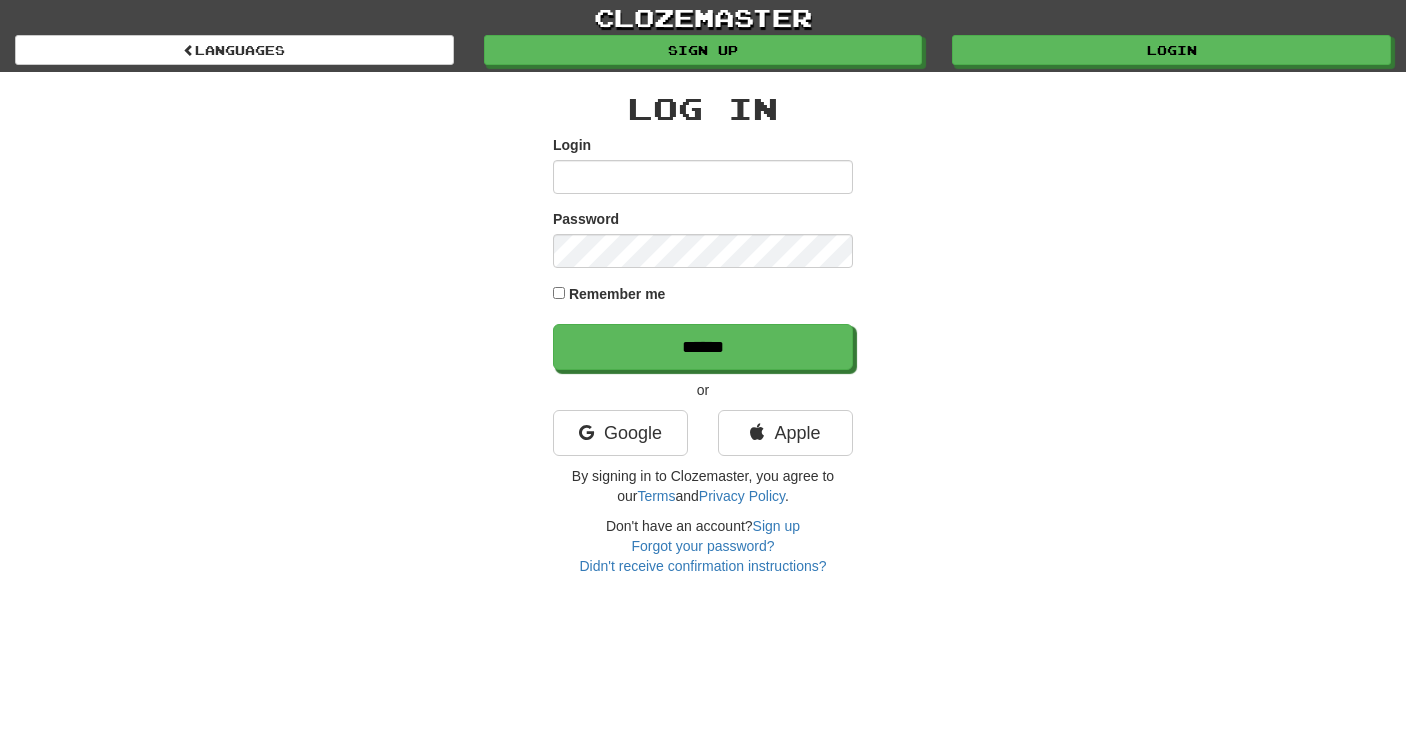 scroll, scrollTop: 0, scrollLeft: 0, axis: both 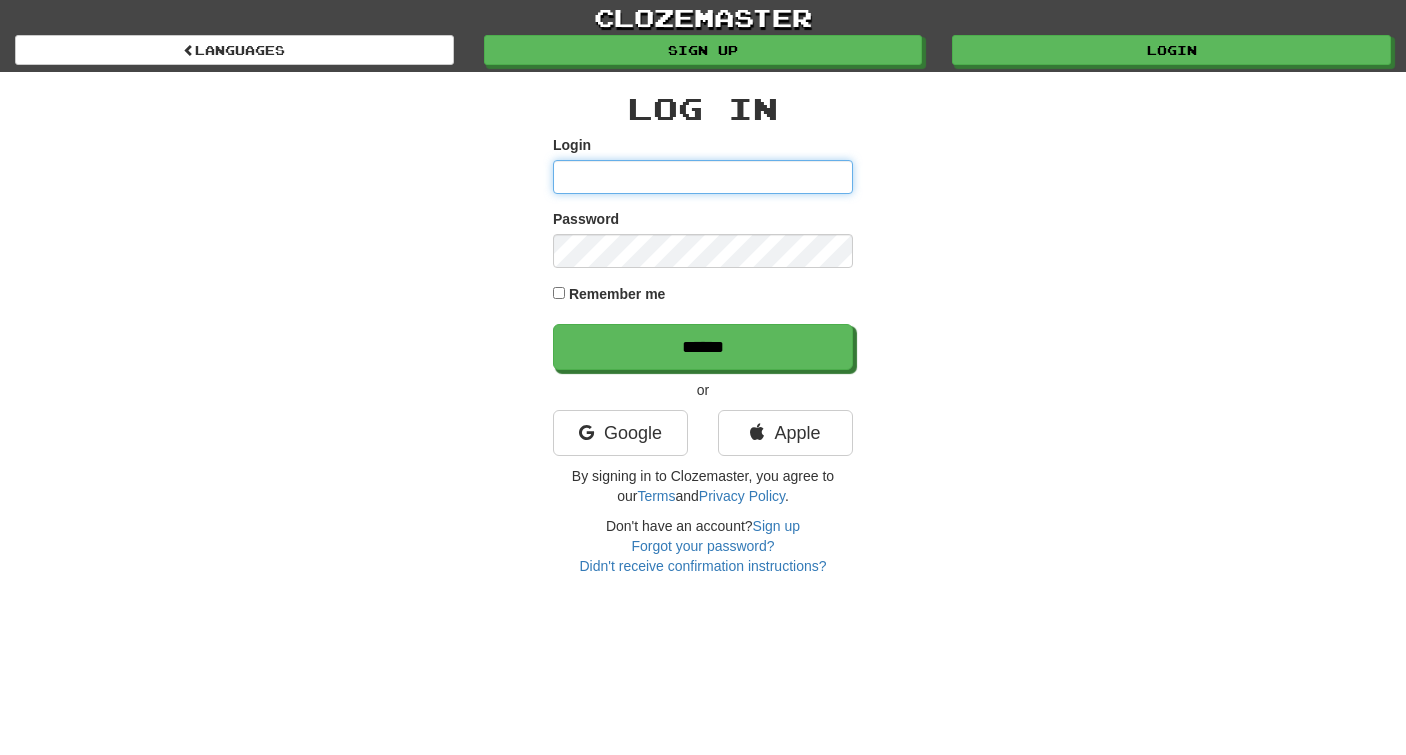 click on "Login" at bounding box center [703, 177] 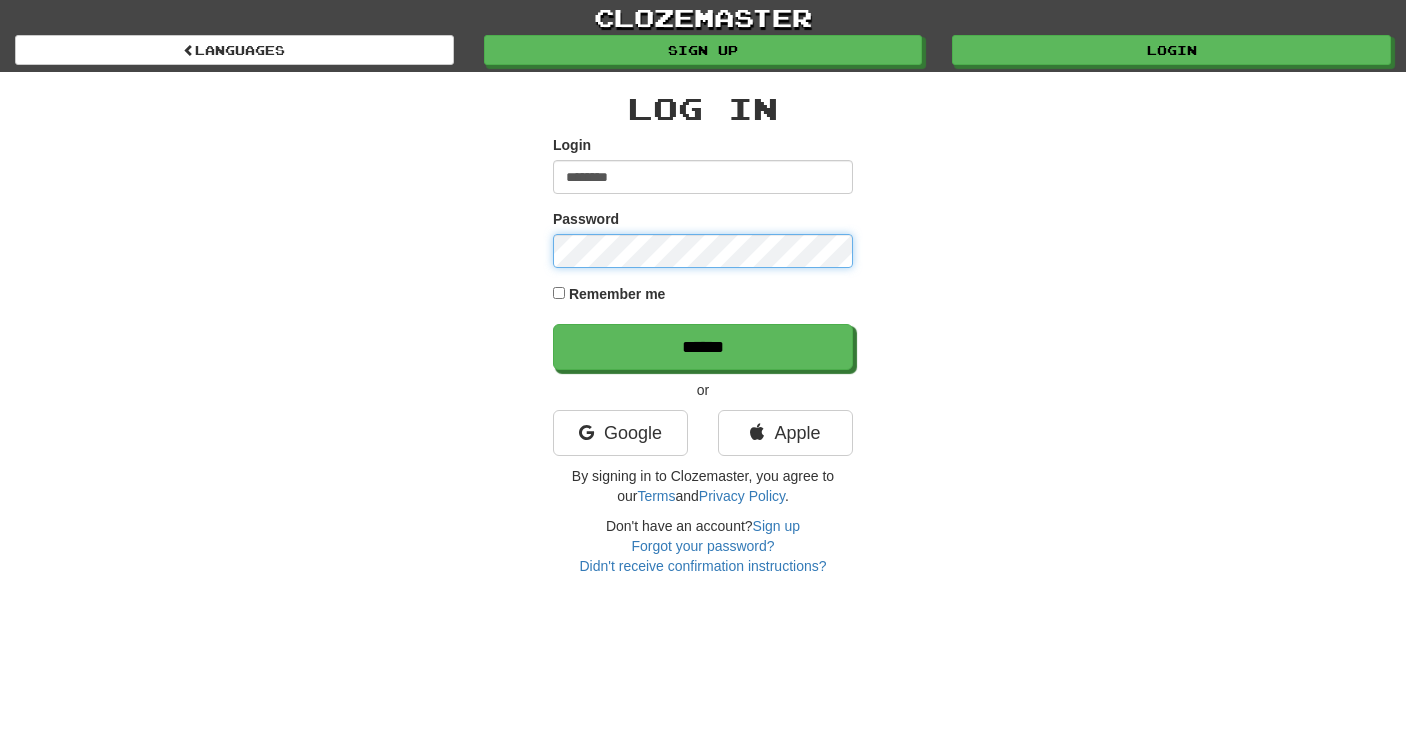 click on "******" at bounding box center [703, 347] 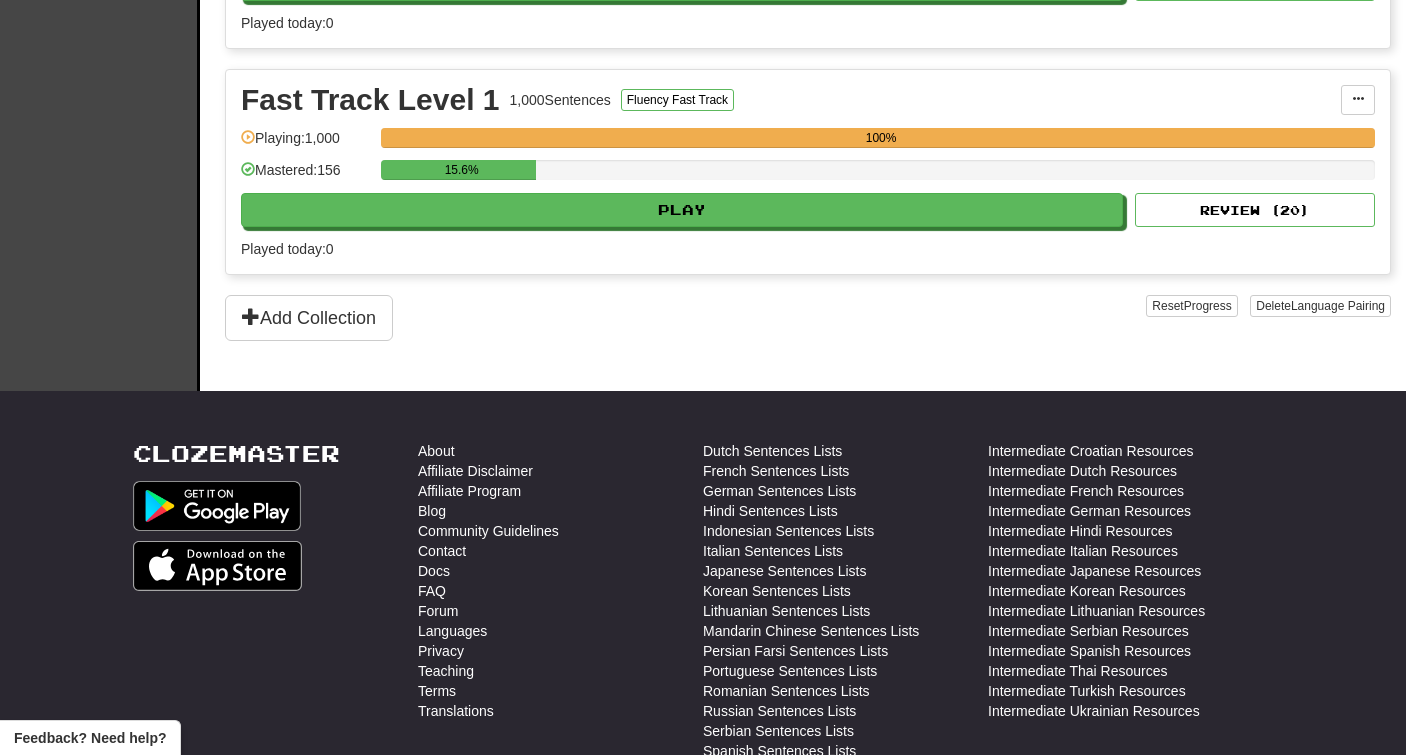 scroll, scrollTop: 620, scrollLeft: 0, axis: vertical 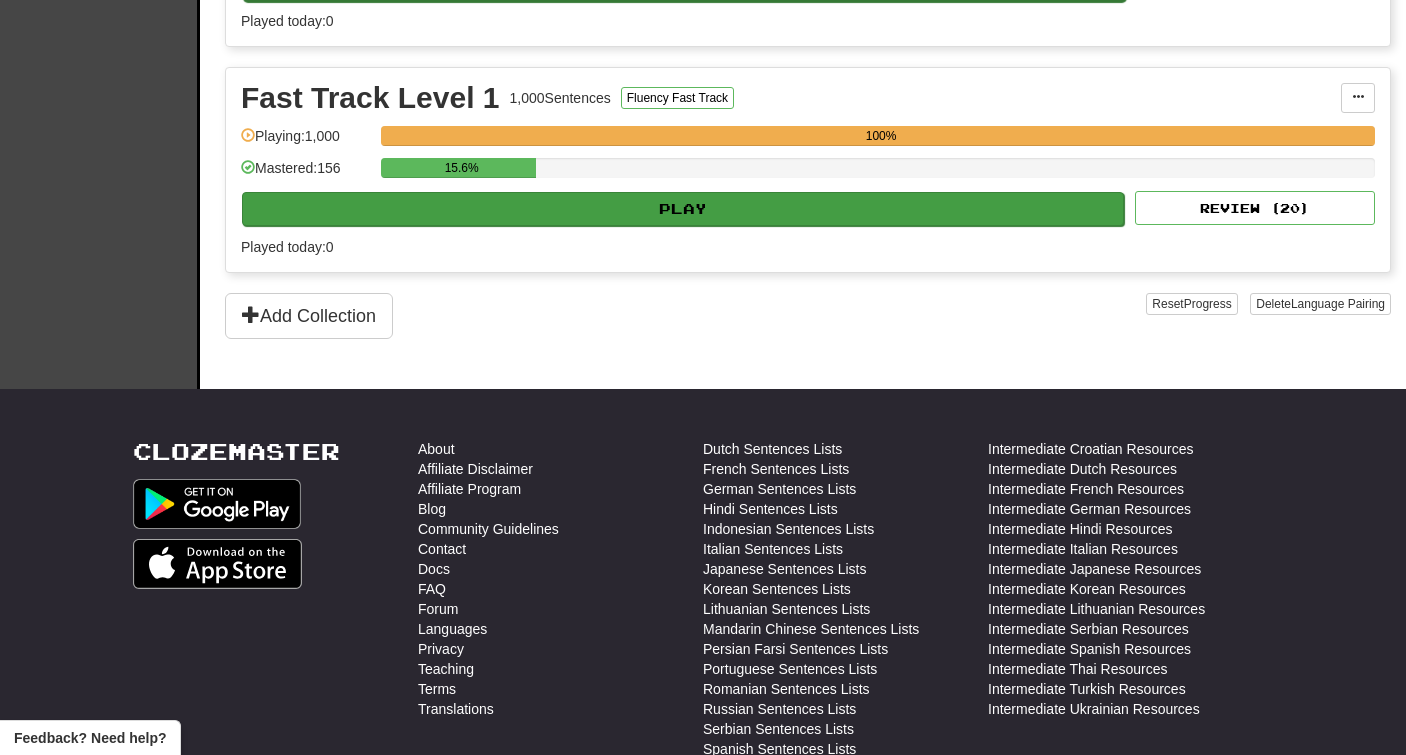 click on "Play" at bounding box center (683, 209) 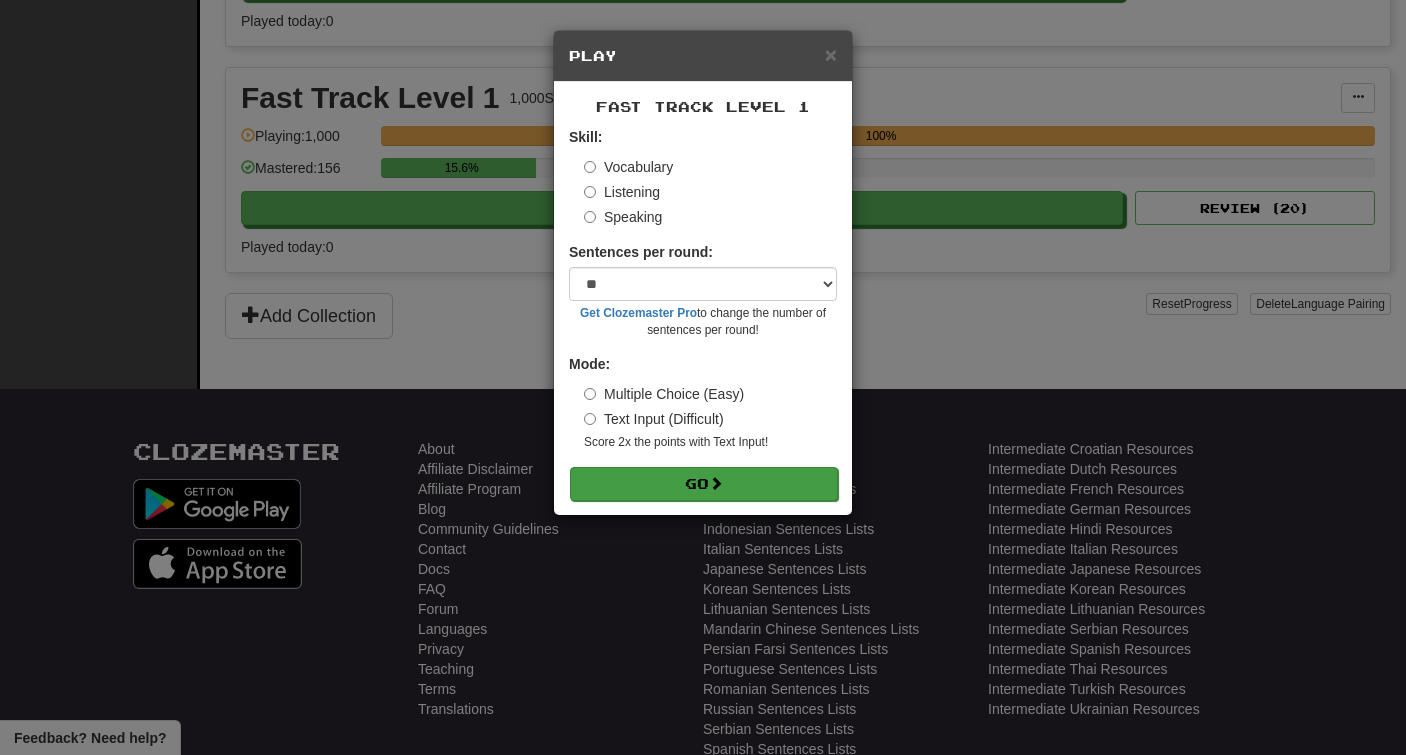 click on "Go" at bounding box center [704, 484] 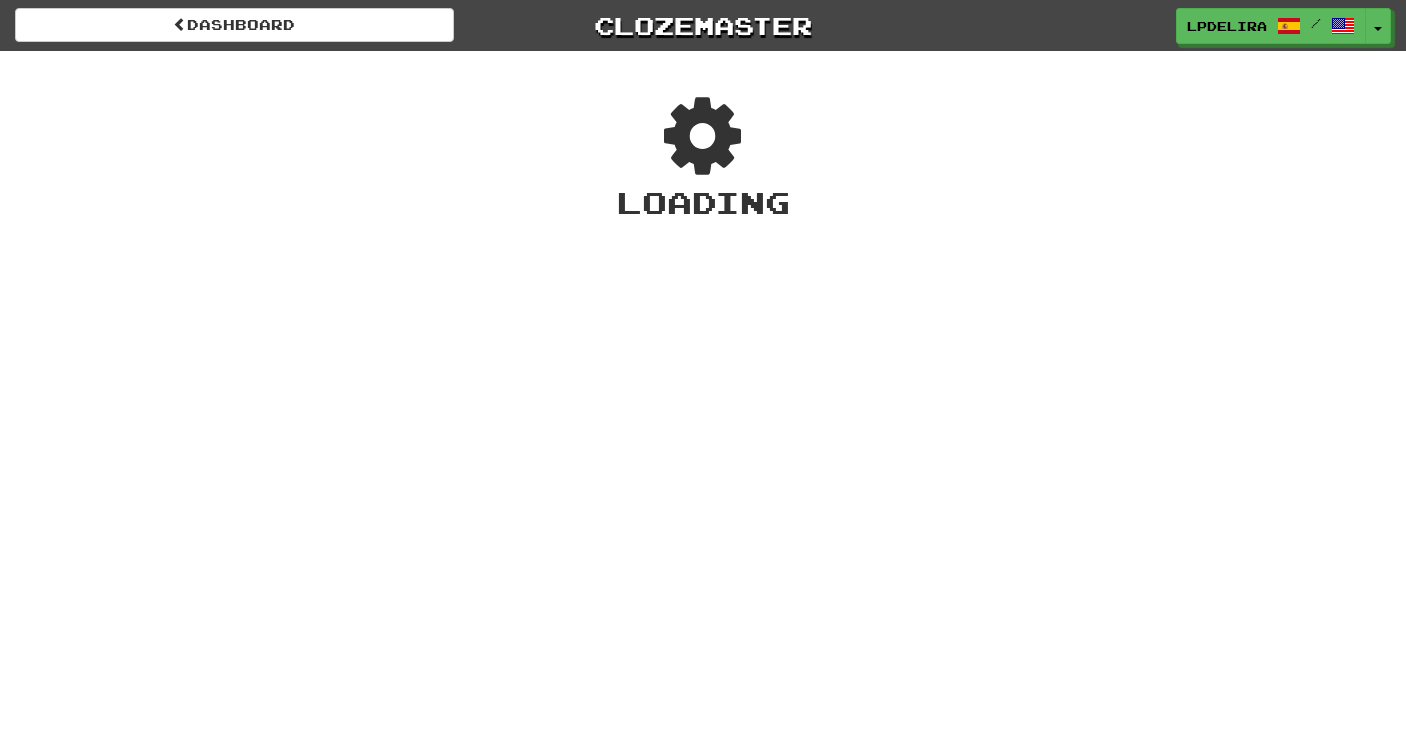 scroll, scrollTop: 0, scrollLeft: 0, axis: both 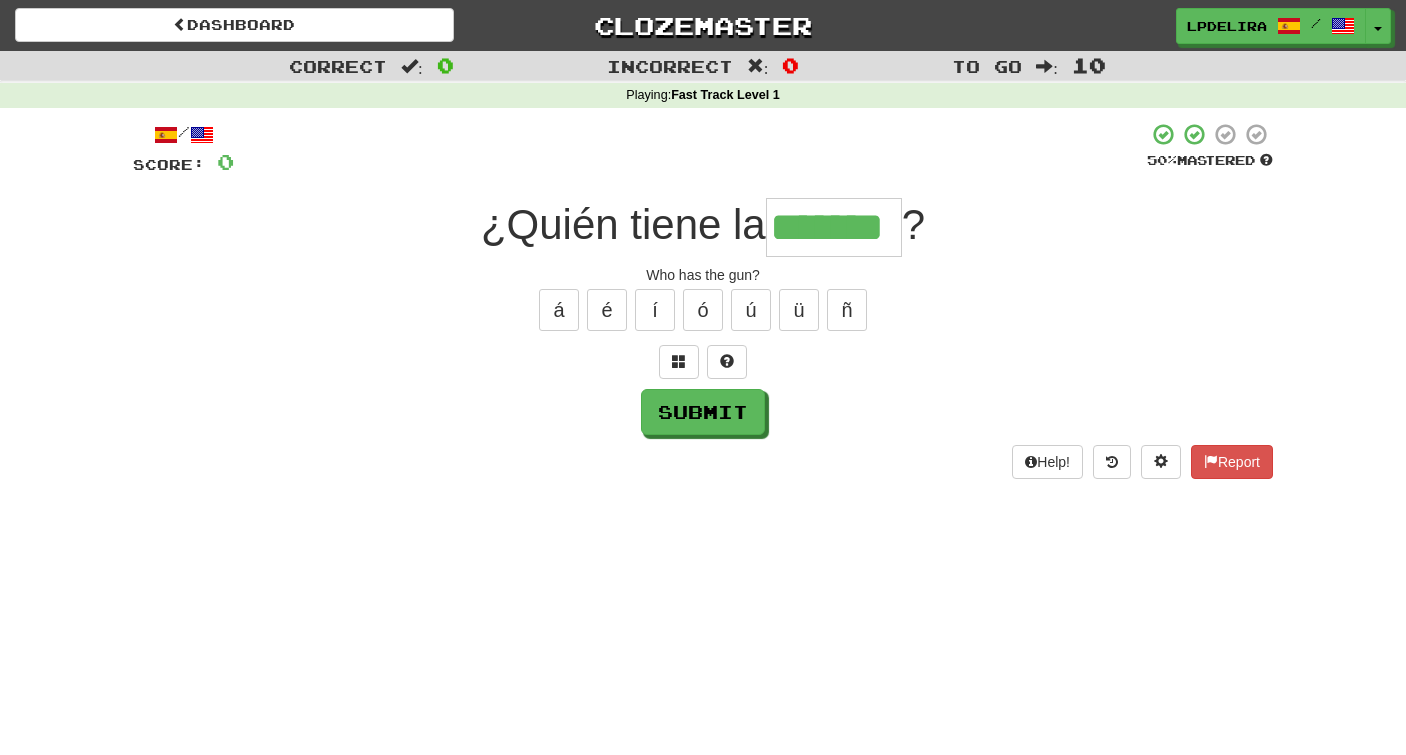 type on "*******" 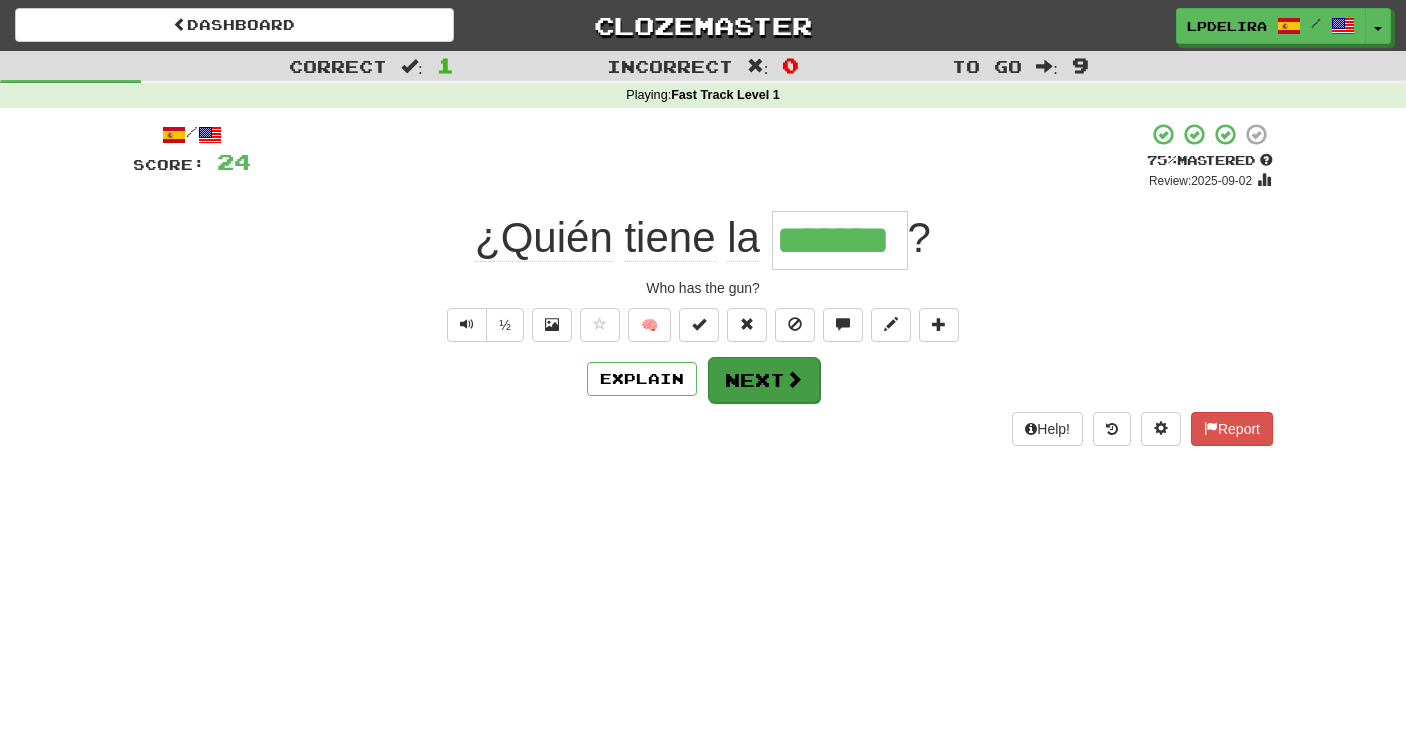 click at bounding box center [794, 379] 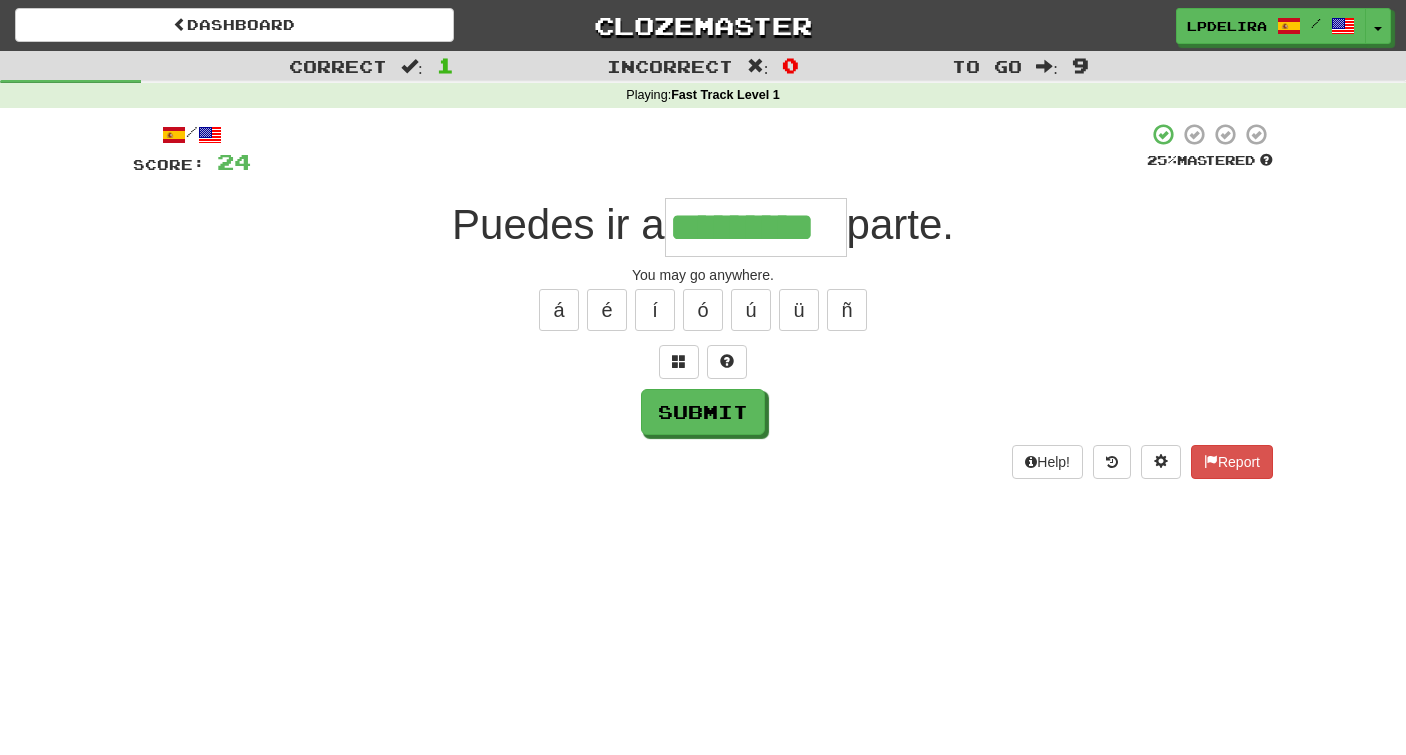 type on "*********" 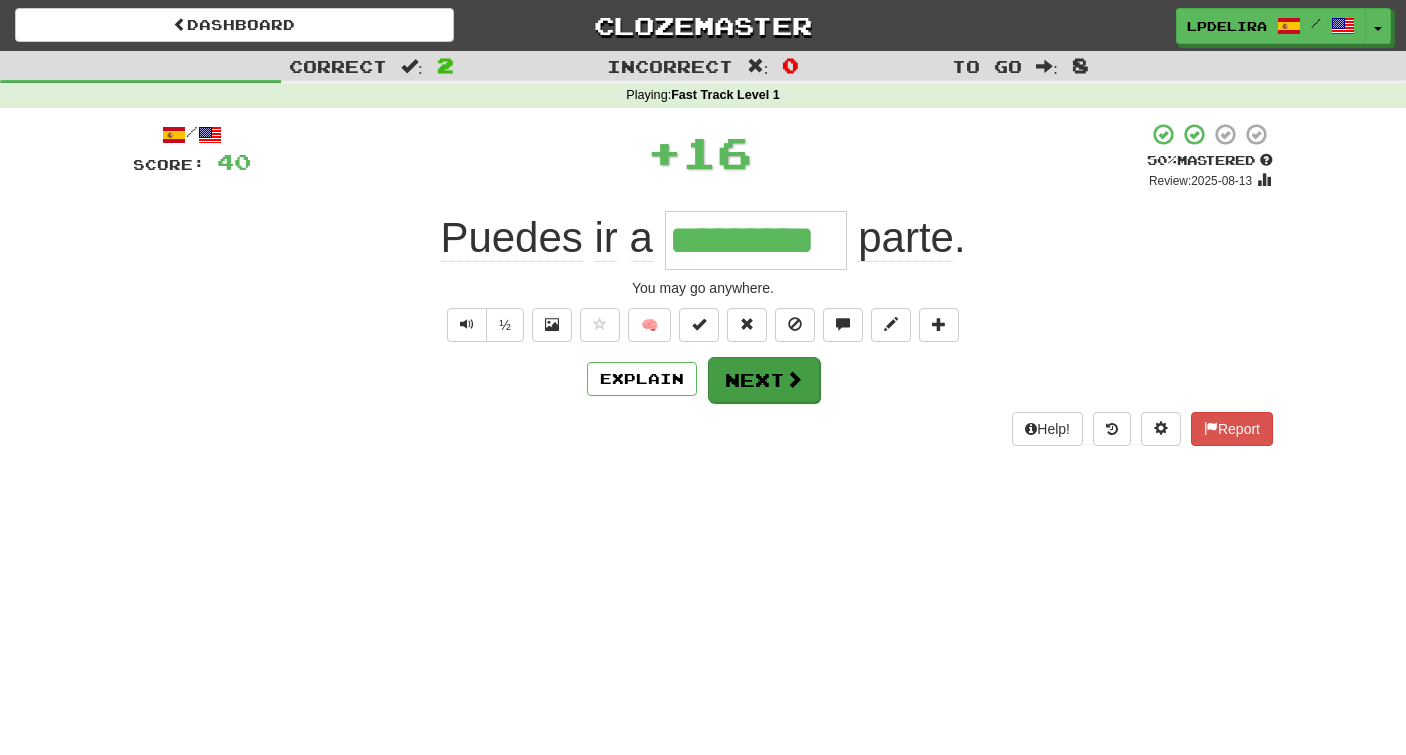 click on "Next" at bounding box center [764, 380] 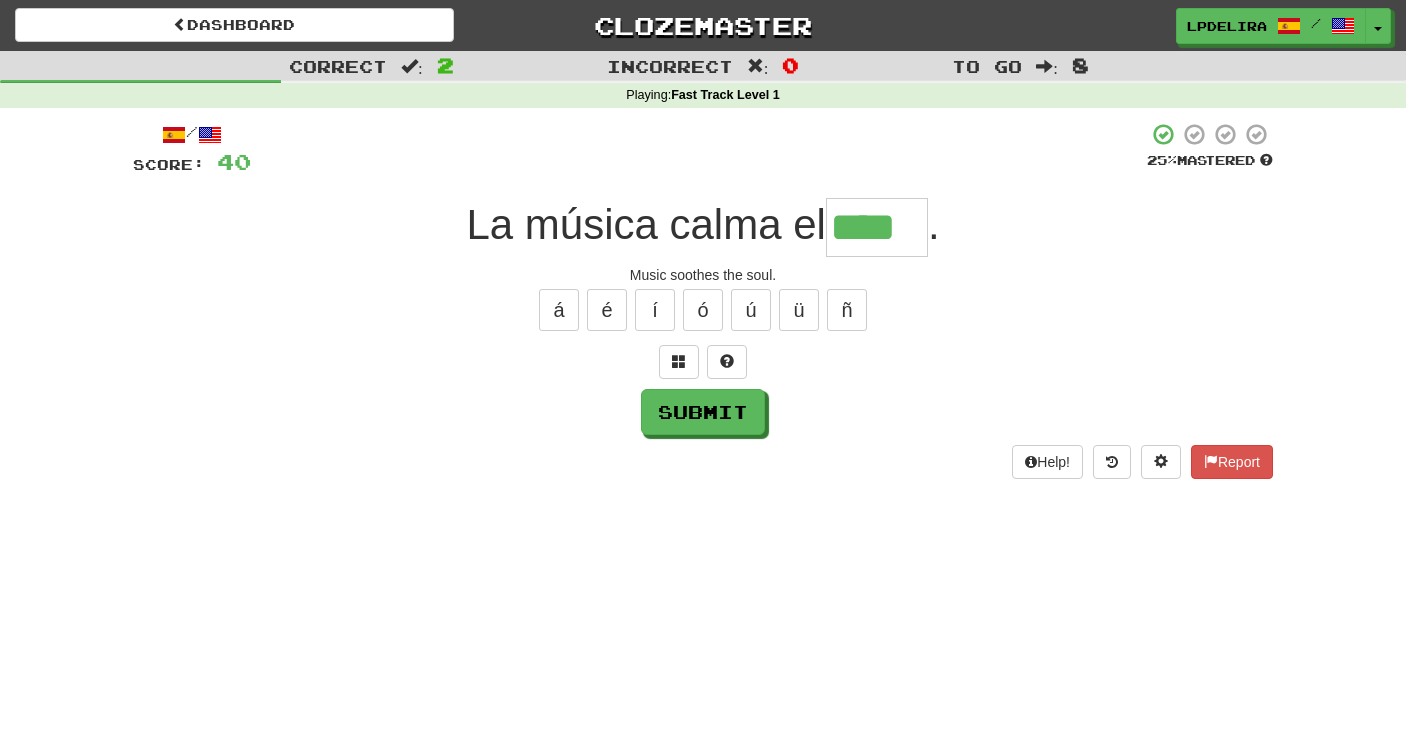 type on "****" 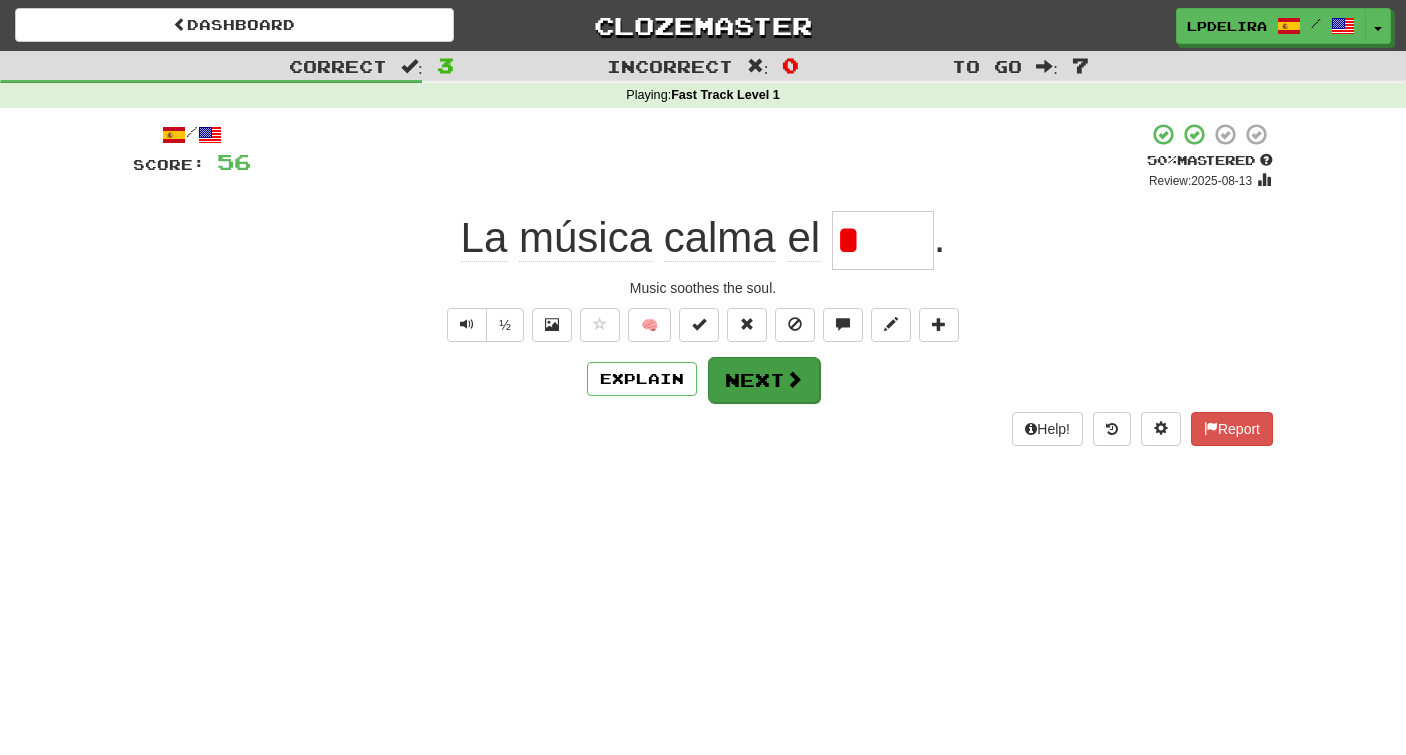 click on "Next" at bounding box center (764, 380) 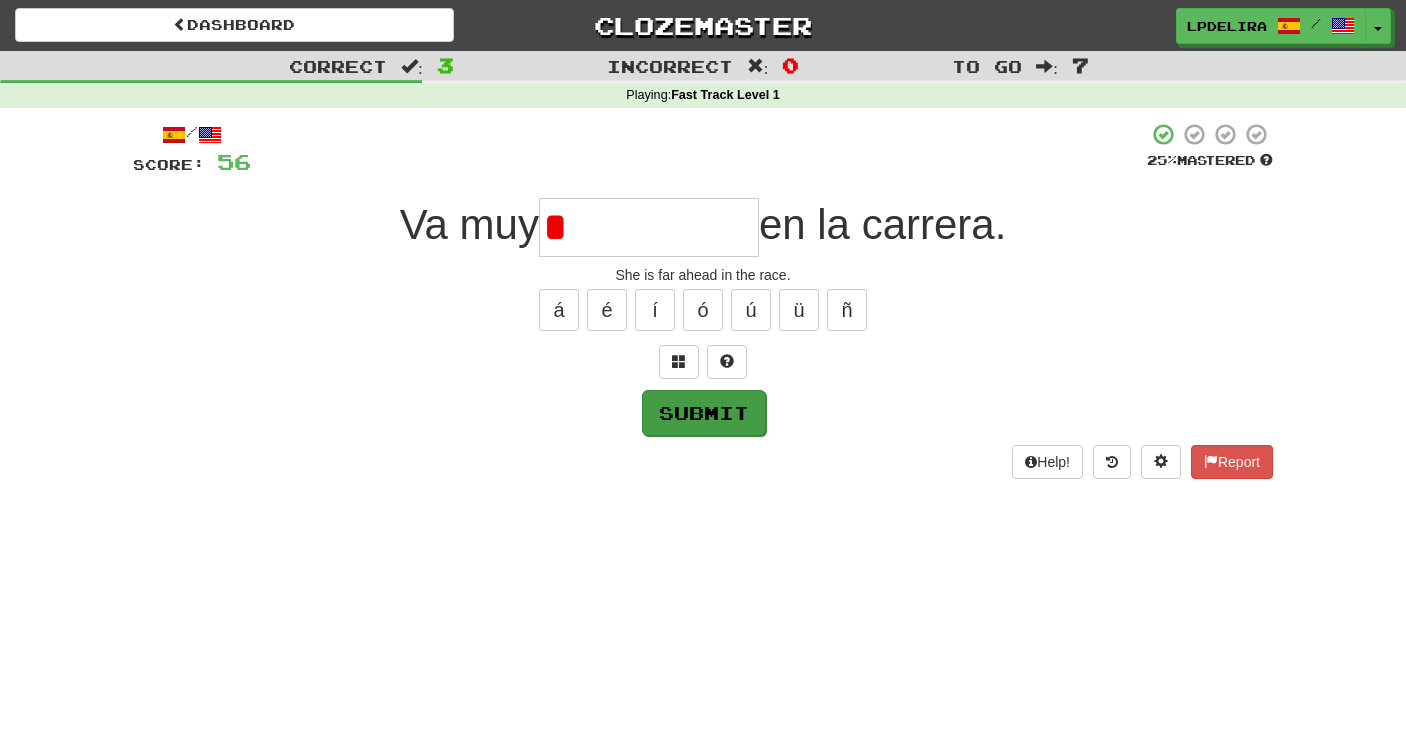 click on "Submit" at bounding box center (704, 413) 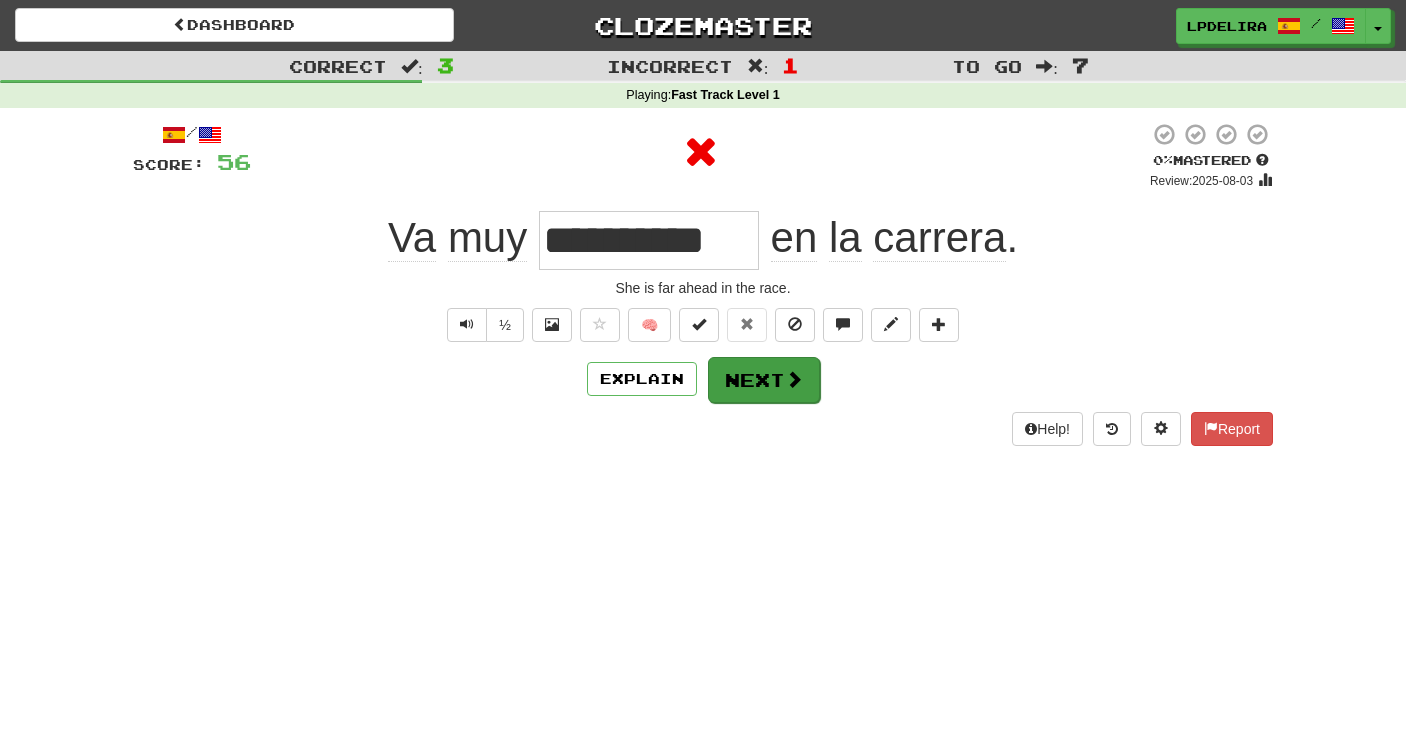 click at bounding box center (794, 379) 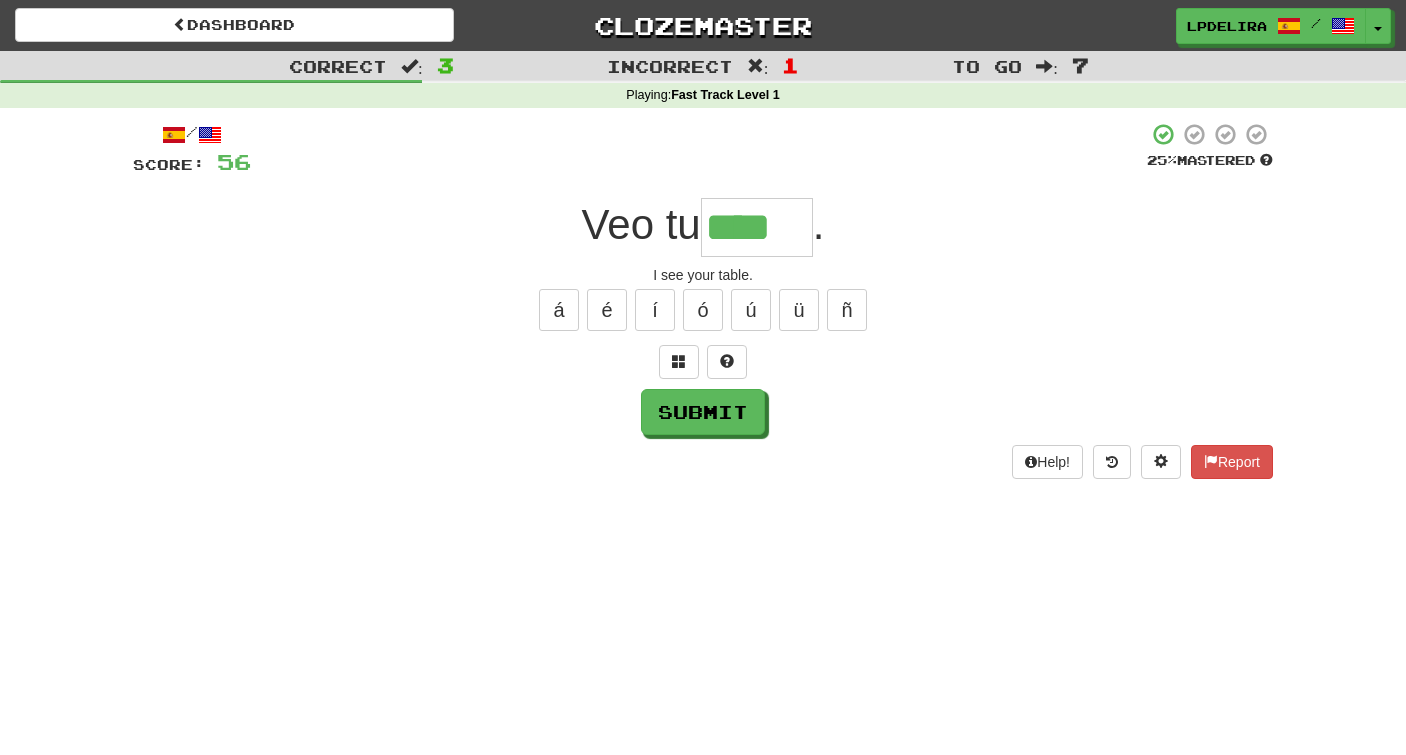 type on "****" 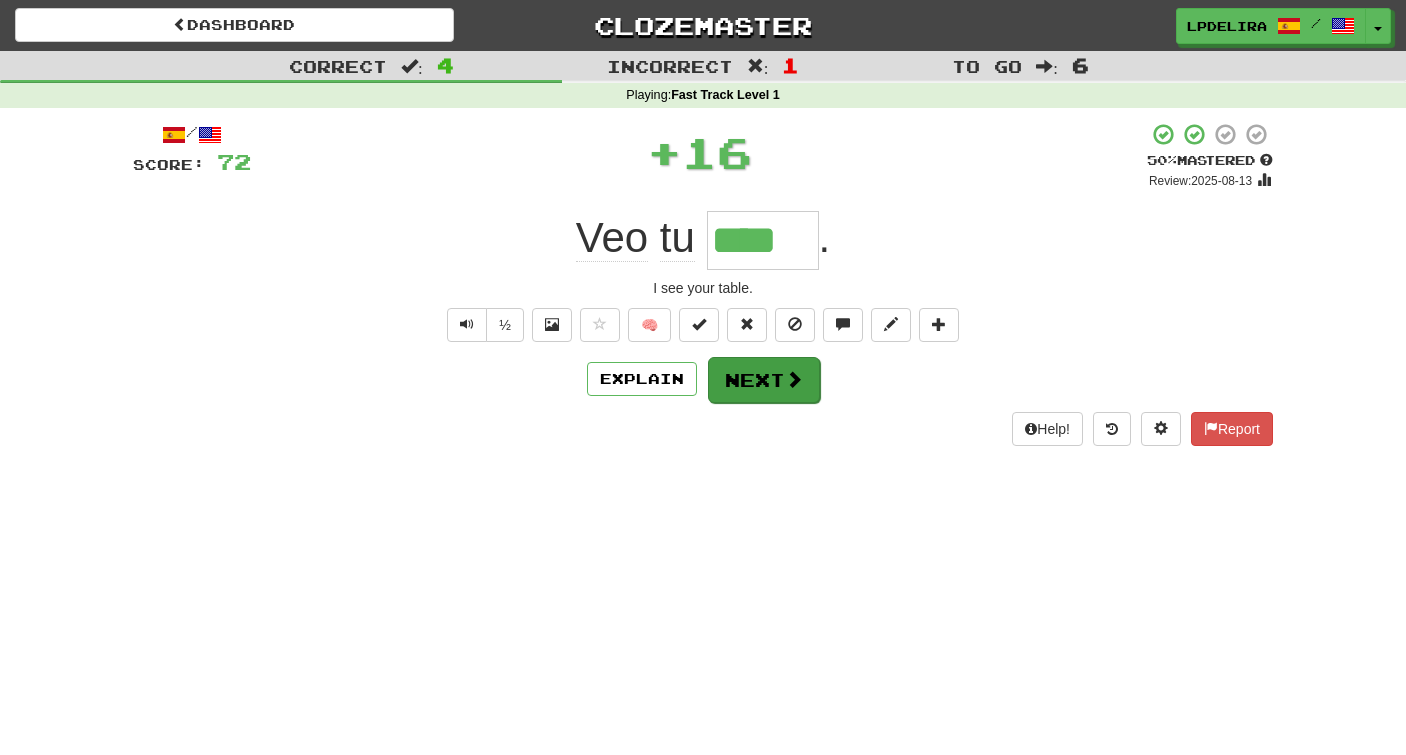 click on "Next" at bounding box center (764, 380) 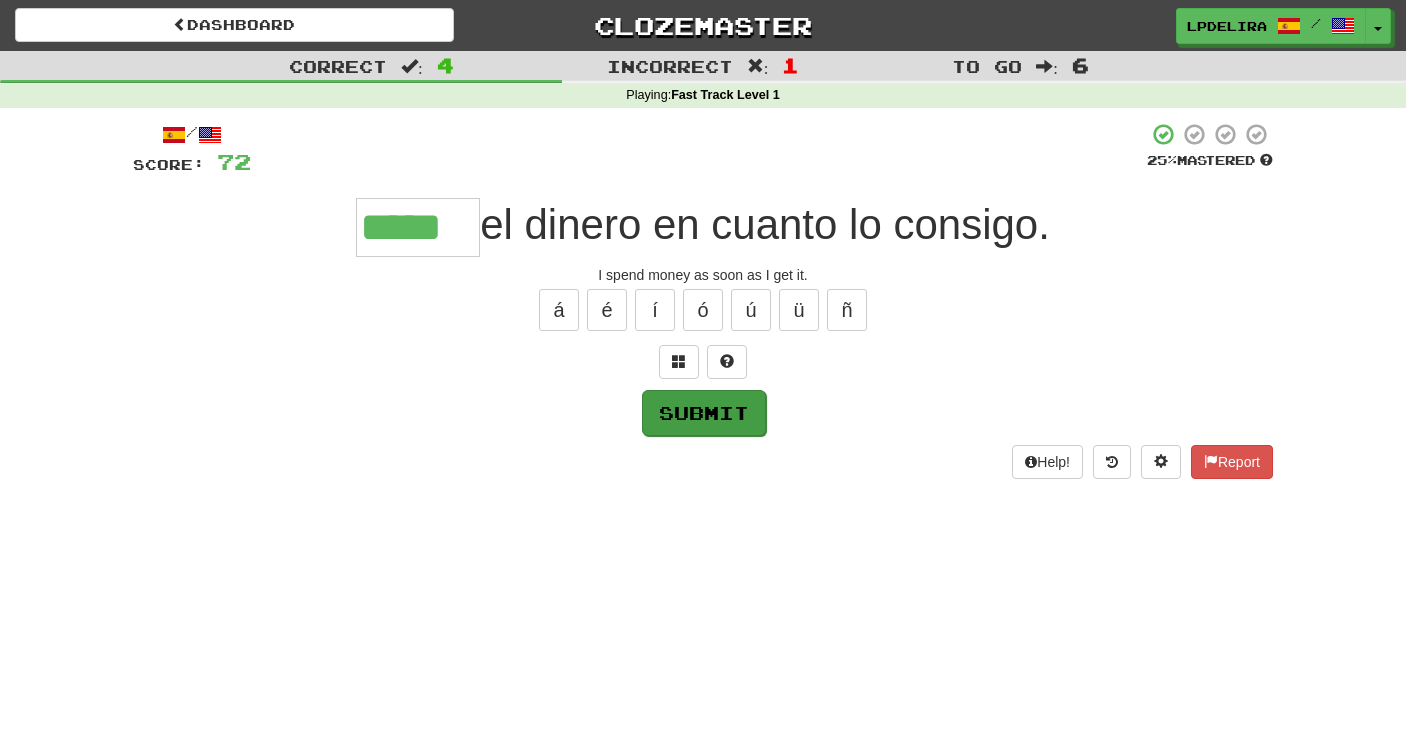 click on "Submit" at bounding box center [704, 413] 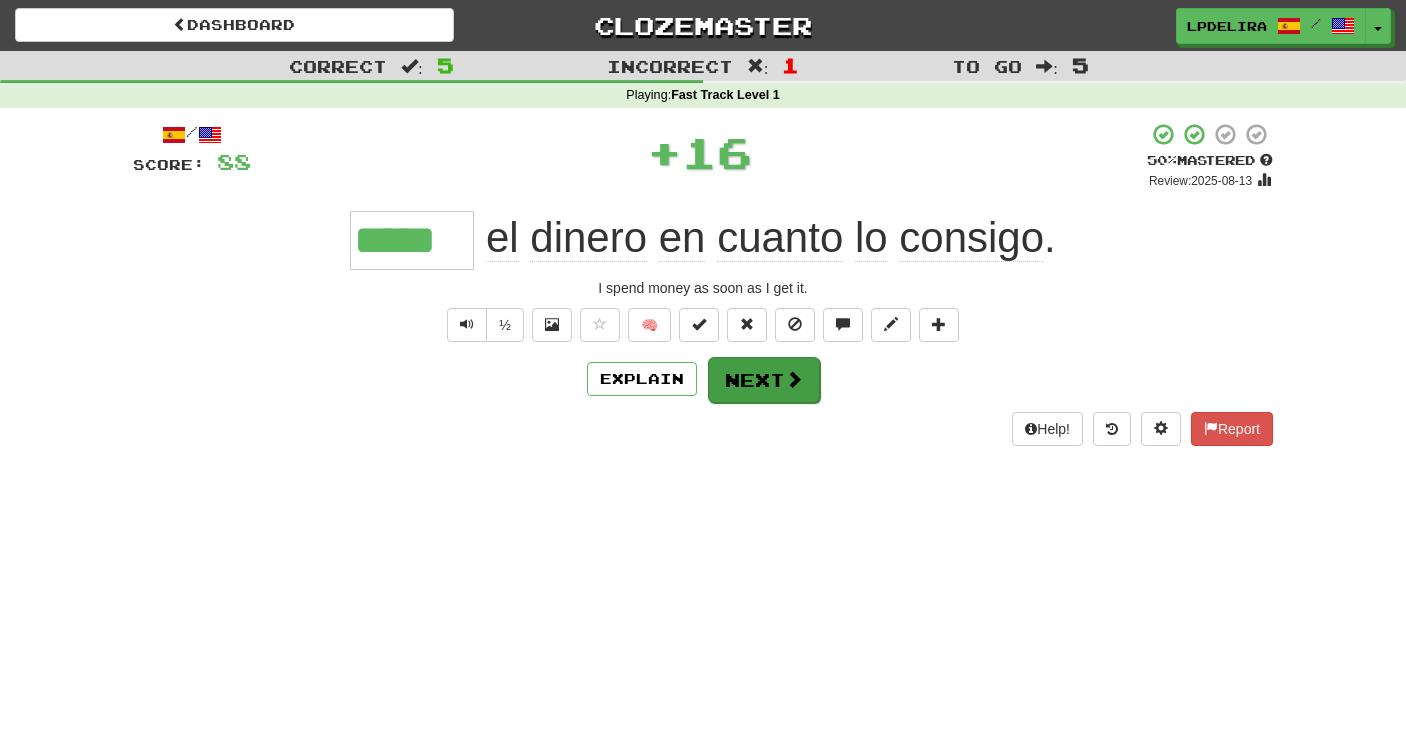click on "Next" at bounding box center [764, 380] 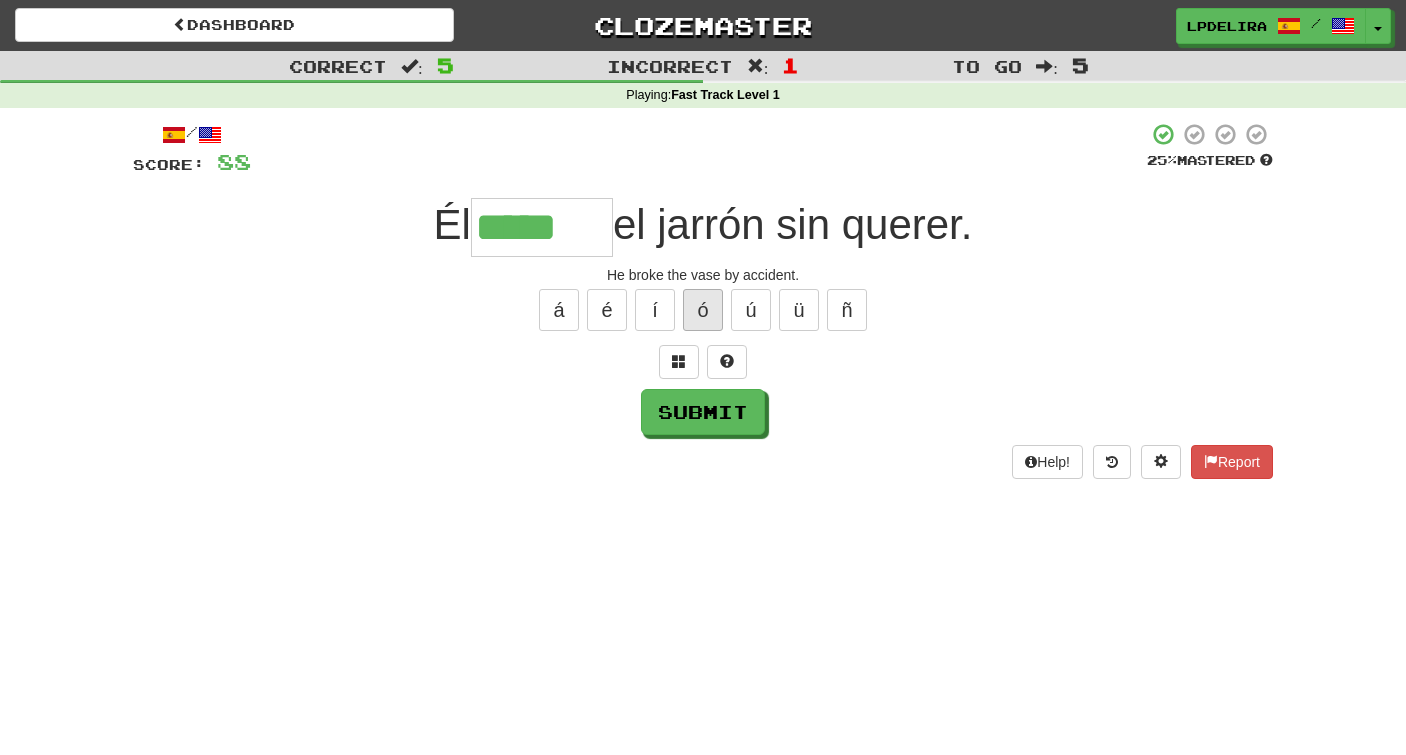 click on "ó" at bounding box center (703, 310) 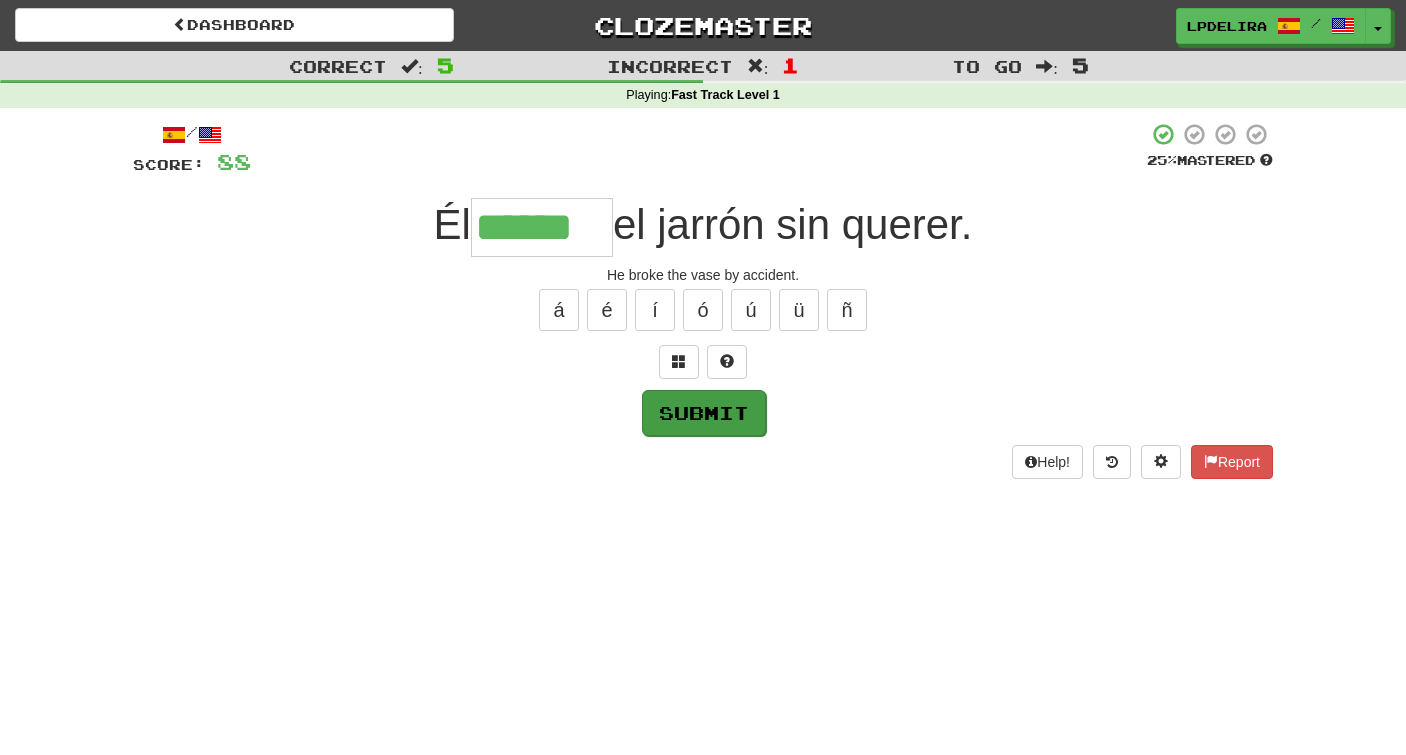 click on "Submit" at bounding box center [704, 413] 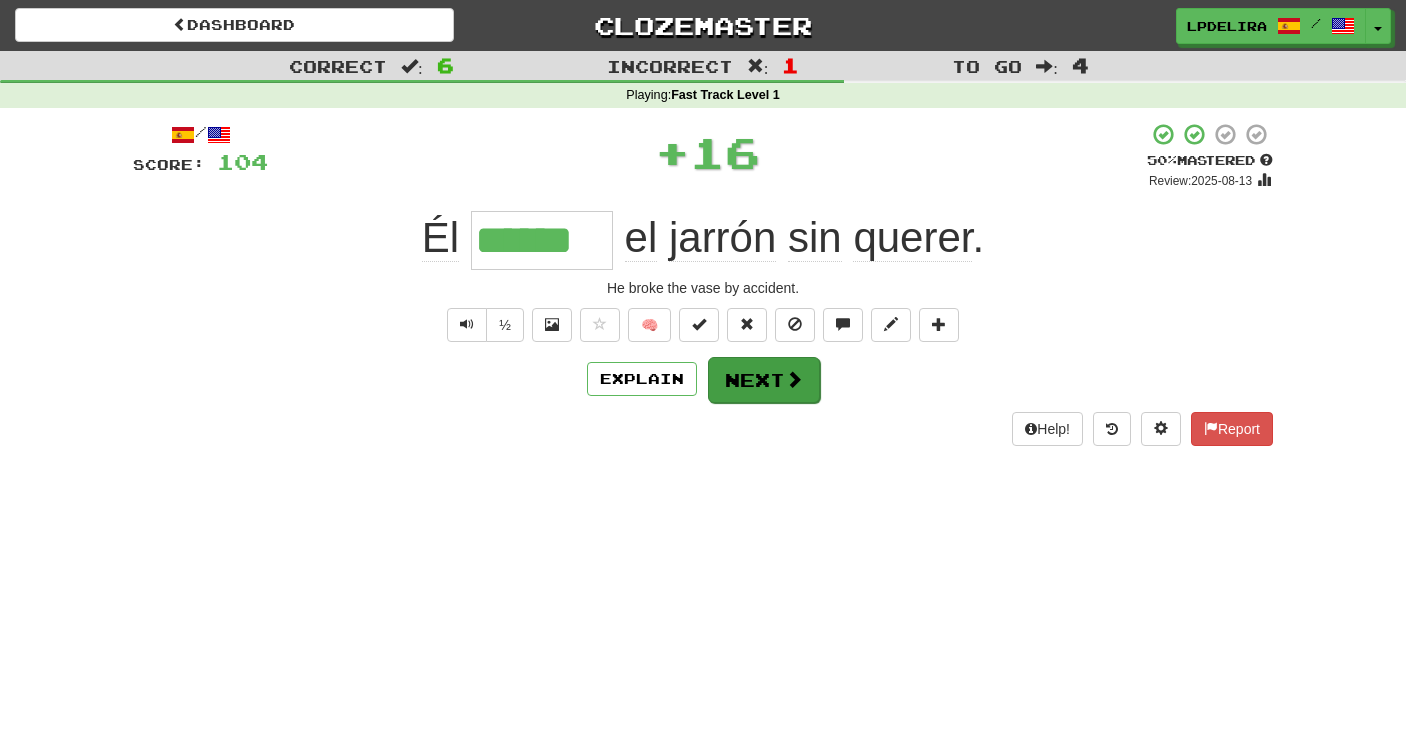 click on "Next" at bounding box center [764, 380] 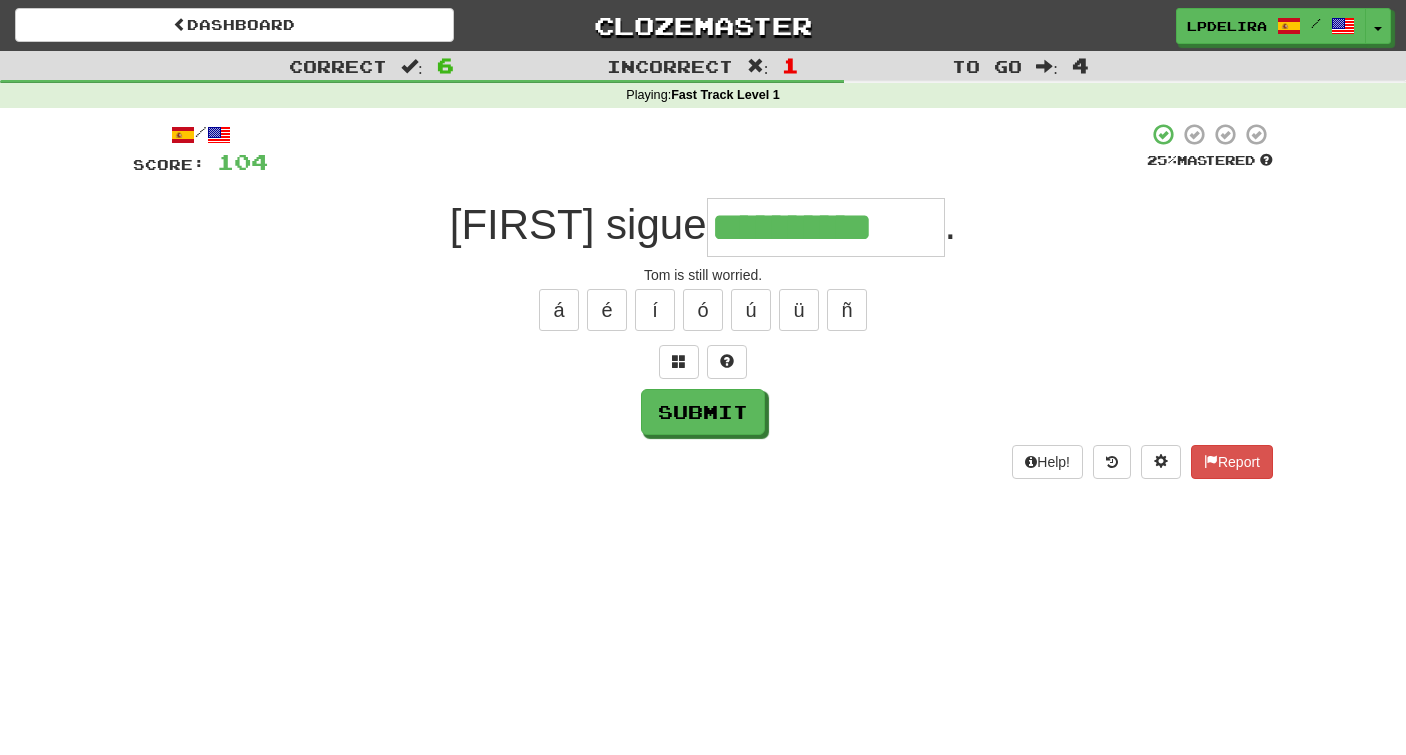 type on "**********" 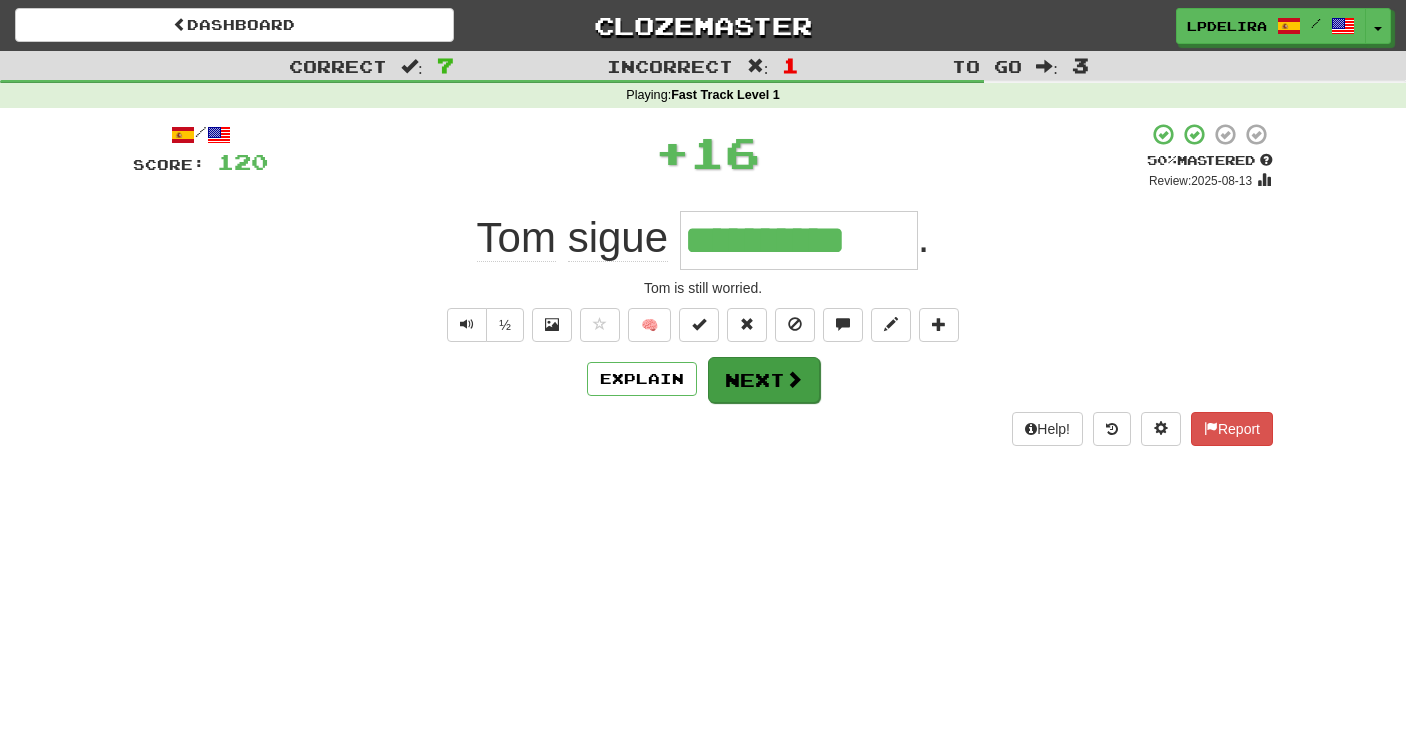 click on "Next" at bounding box center (764, 380) 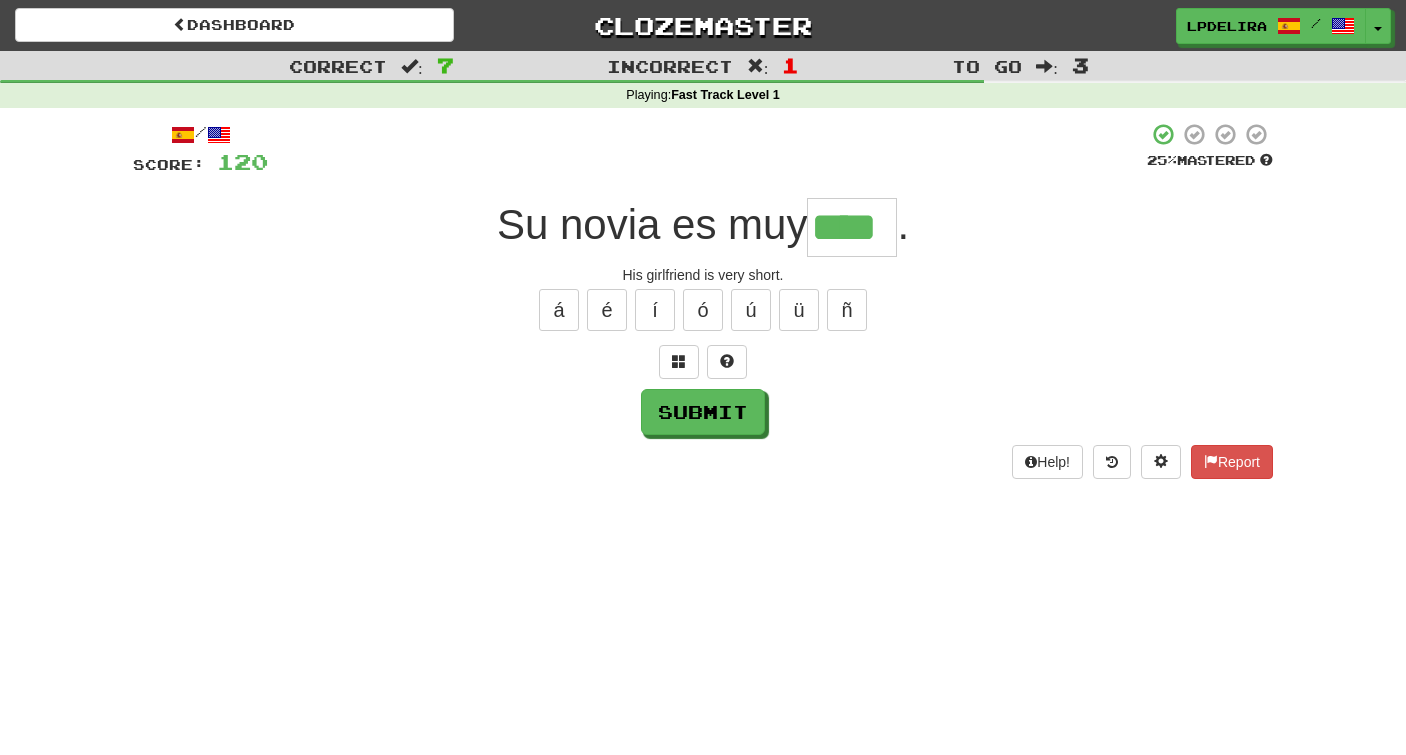 type on "****" 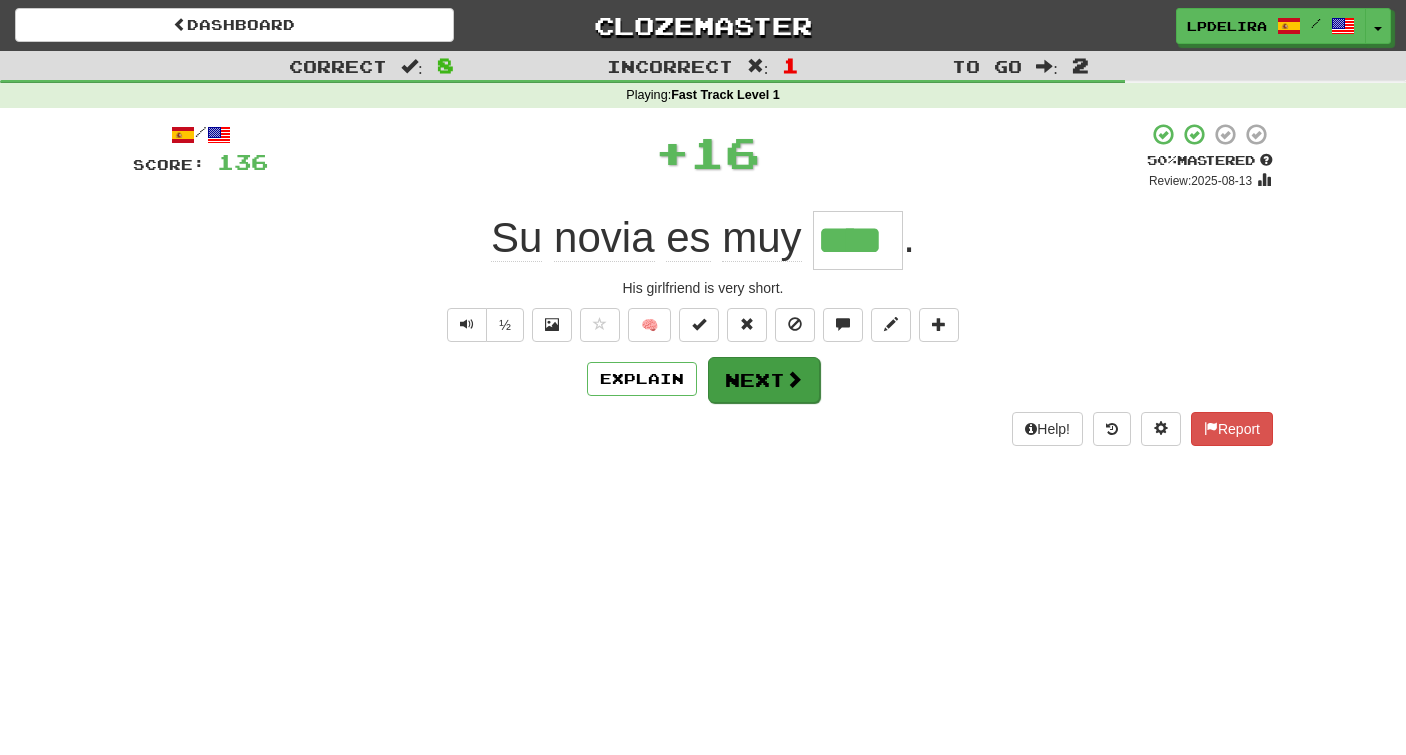 click on "Next" at bounding box center (764, 380) 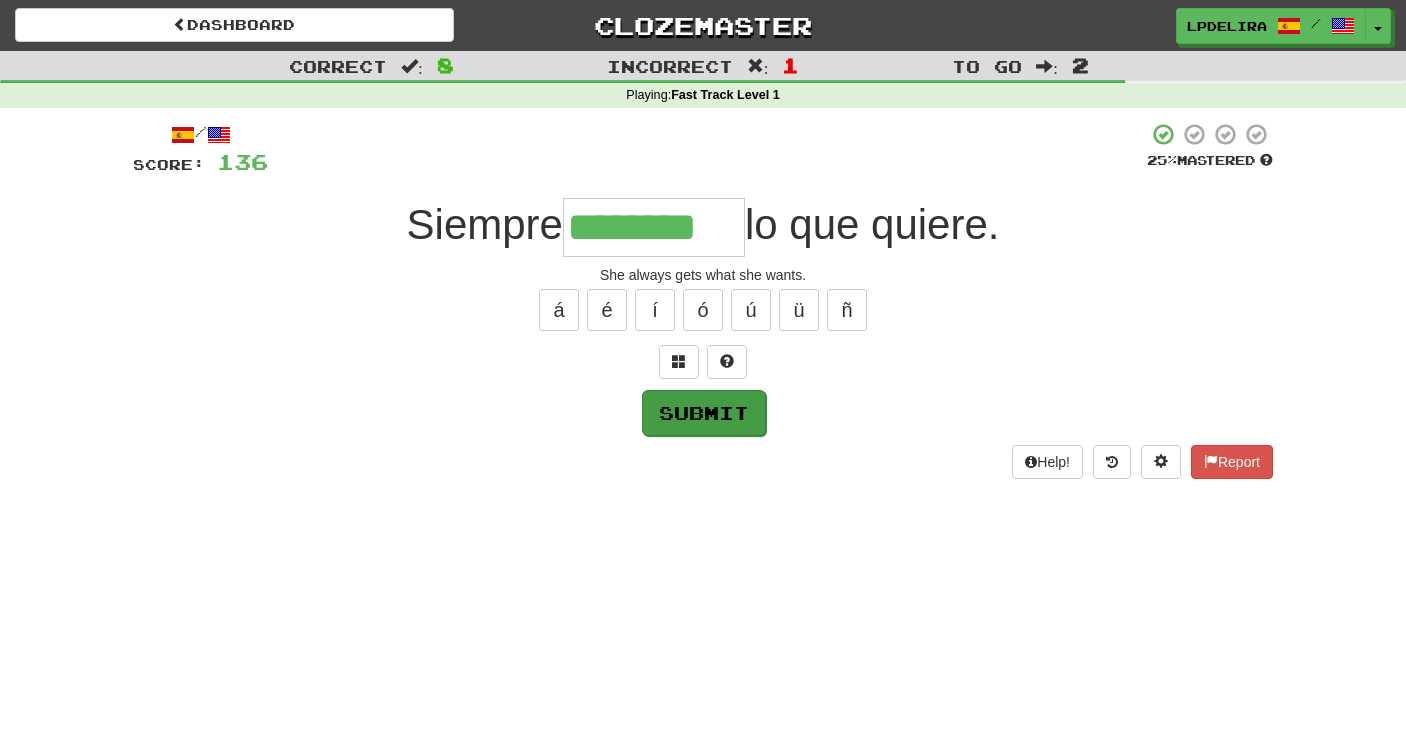 type on "********" 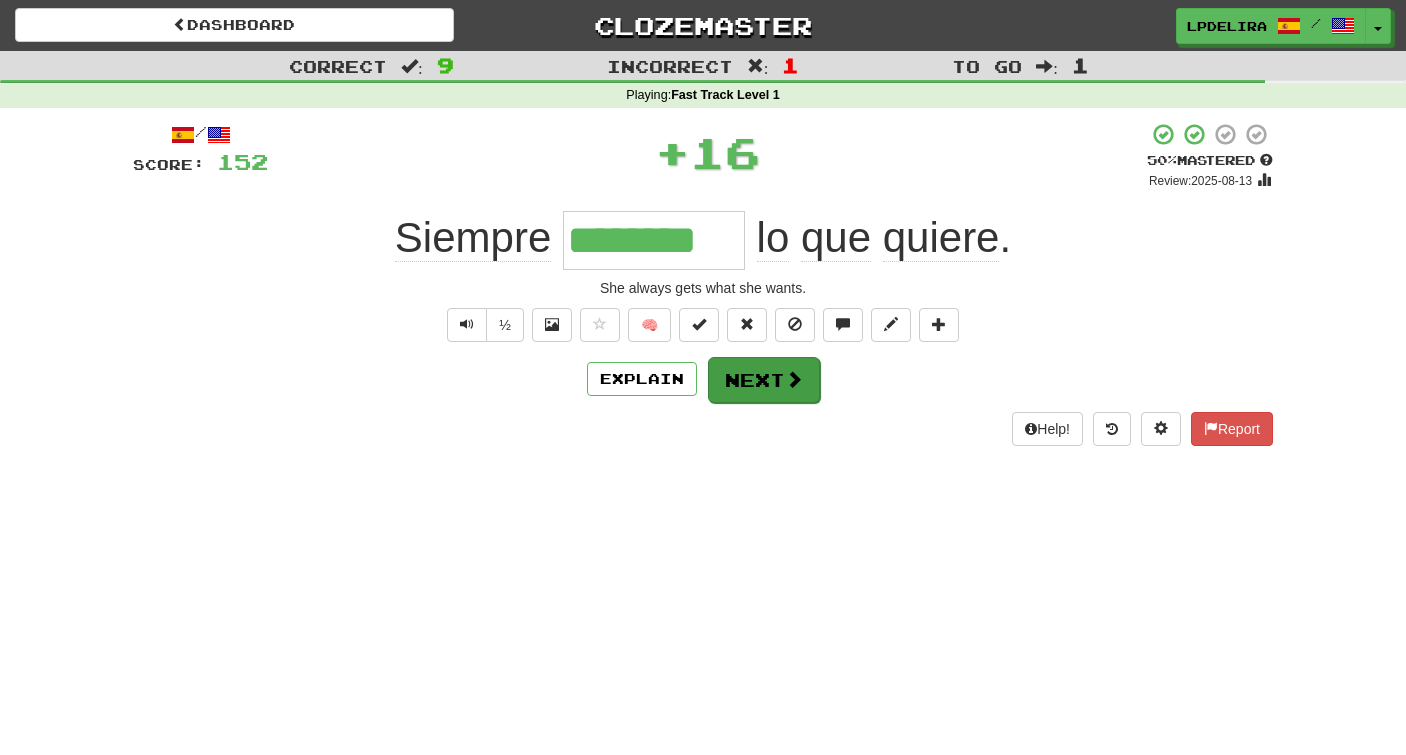 click on "Next" at bounding box center [764, 380] 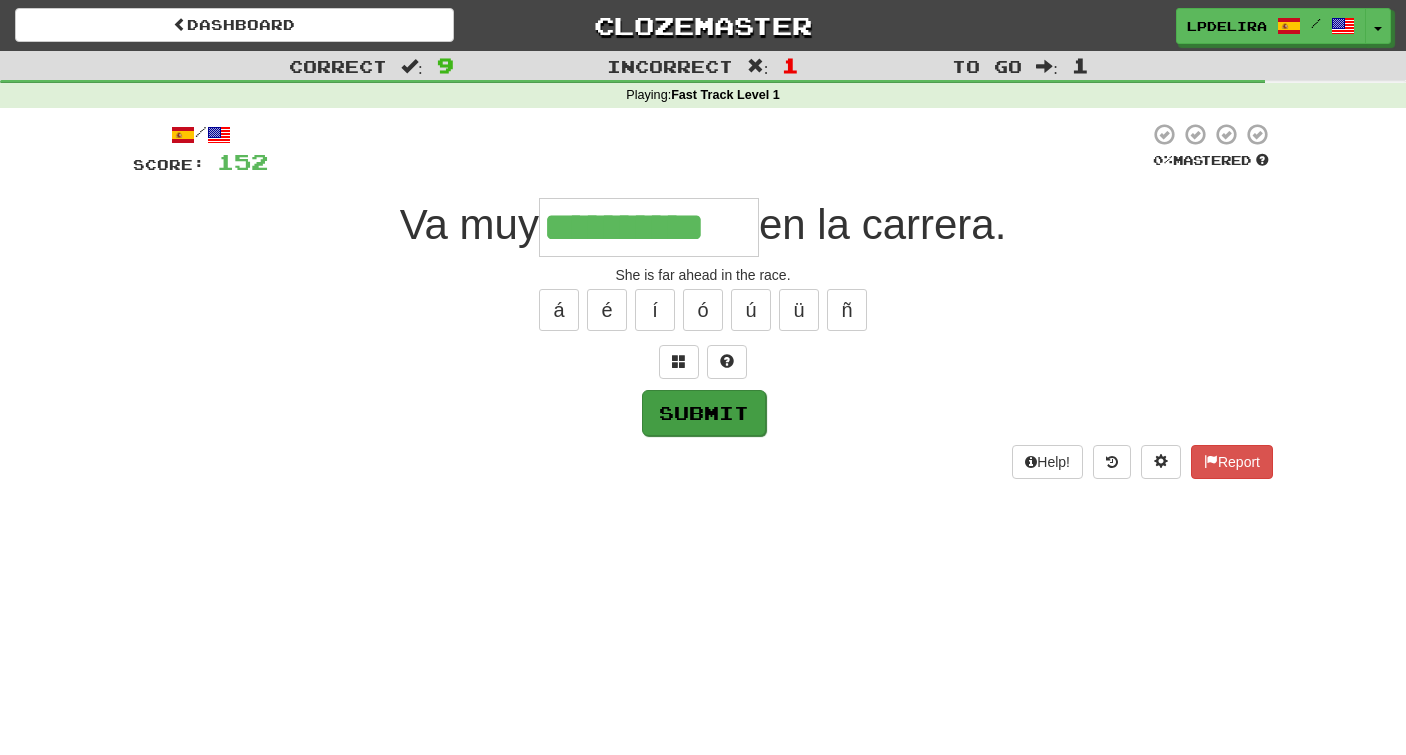 type on "**********" 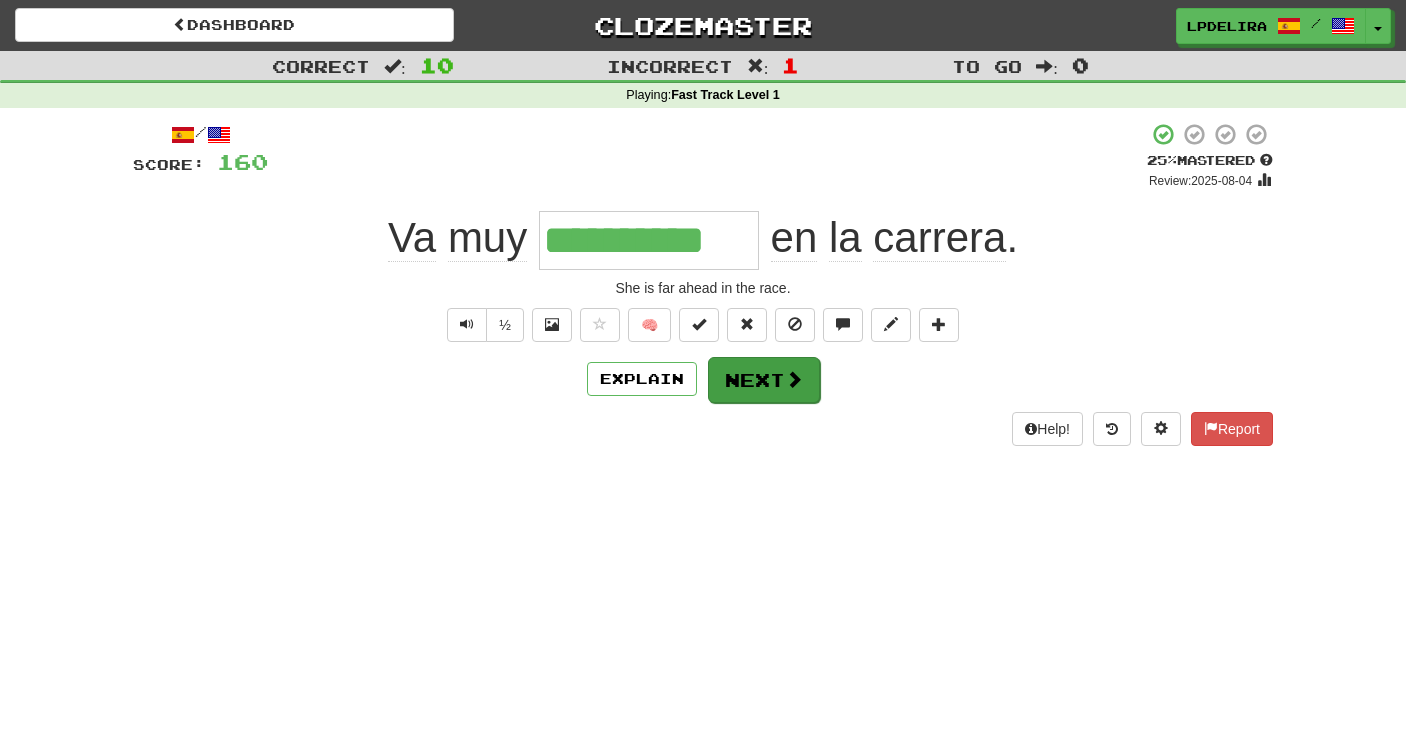 click on "Next" at bounding box center [764, 380] 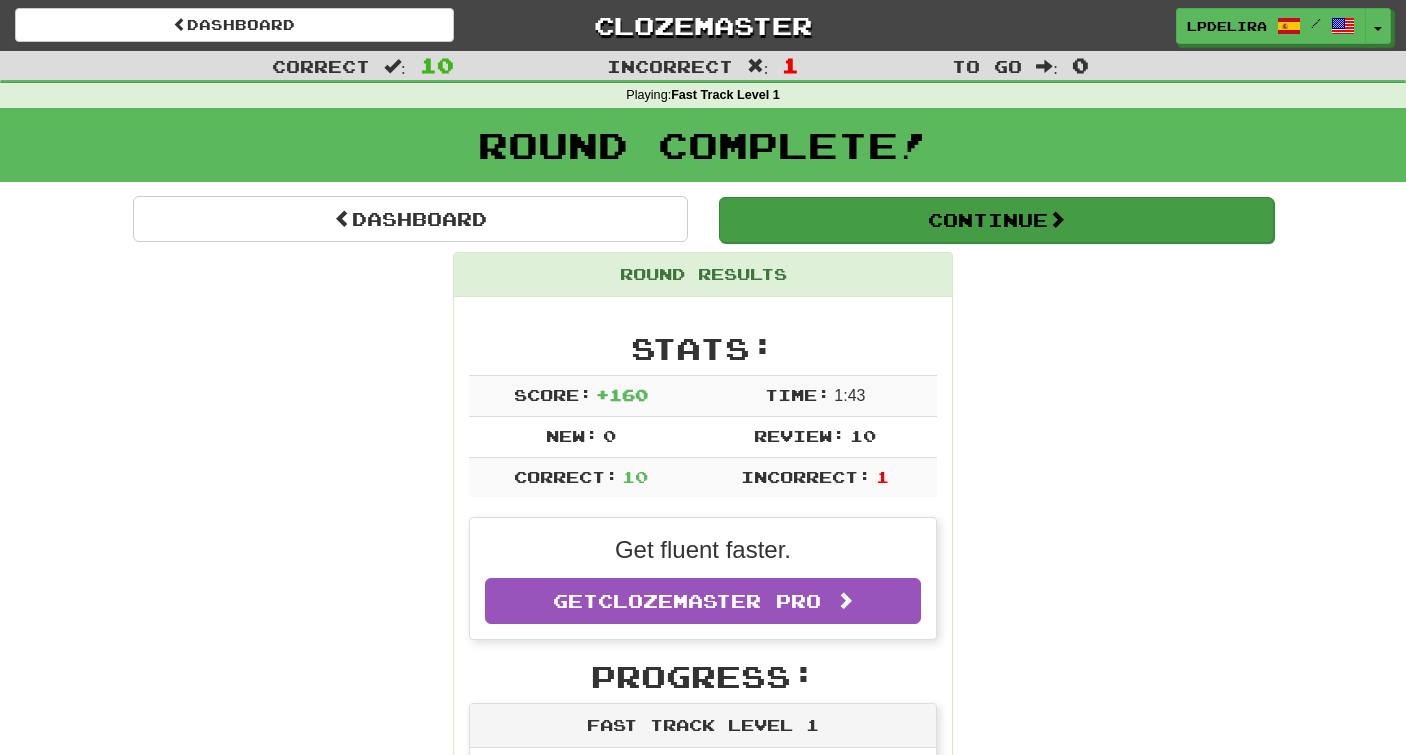 click at bounding box center (1057, 219) 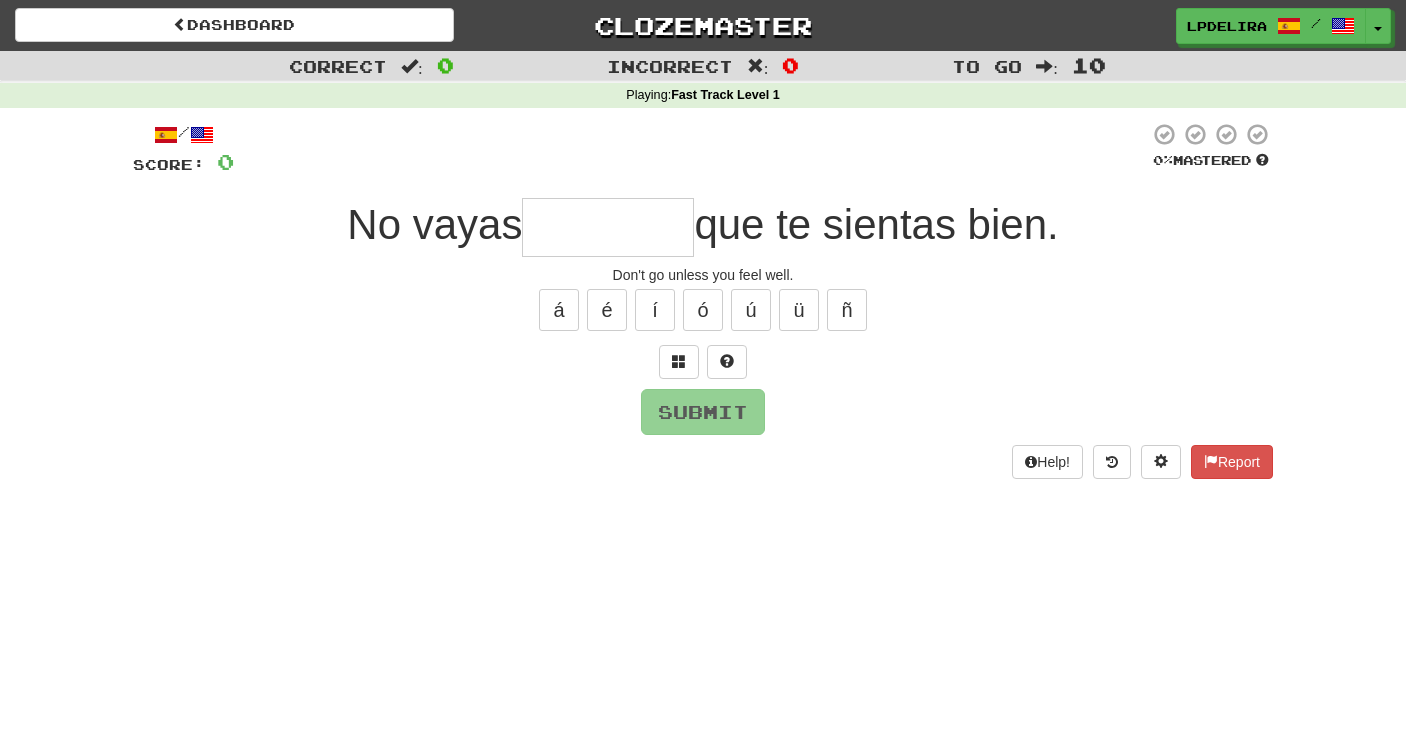 type on "*" 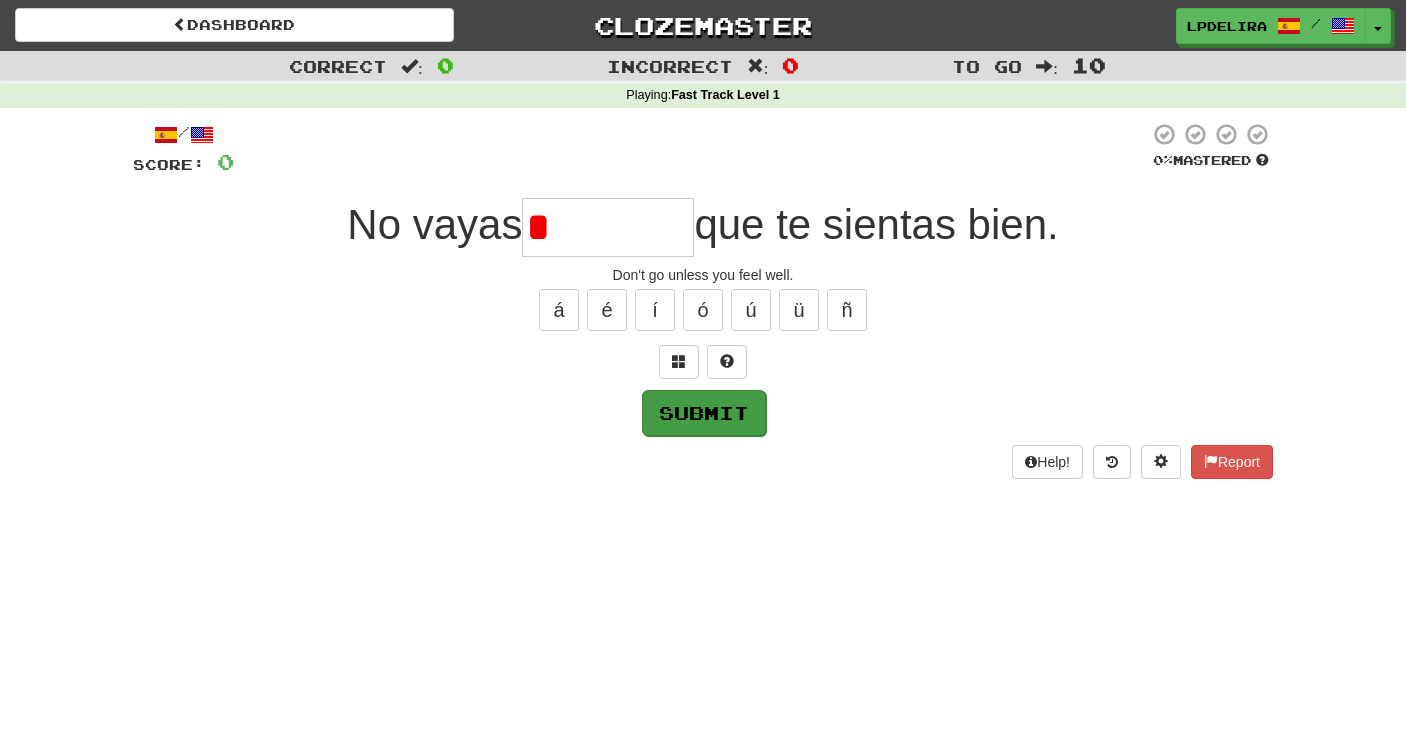 click on "Submit" at bounding box center [704, 413] 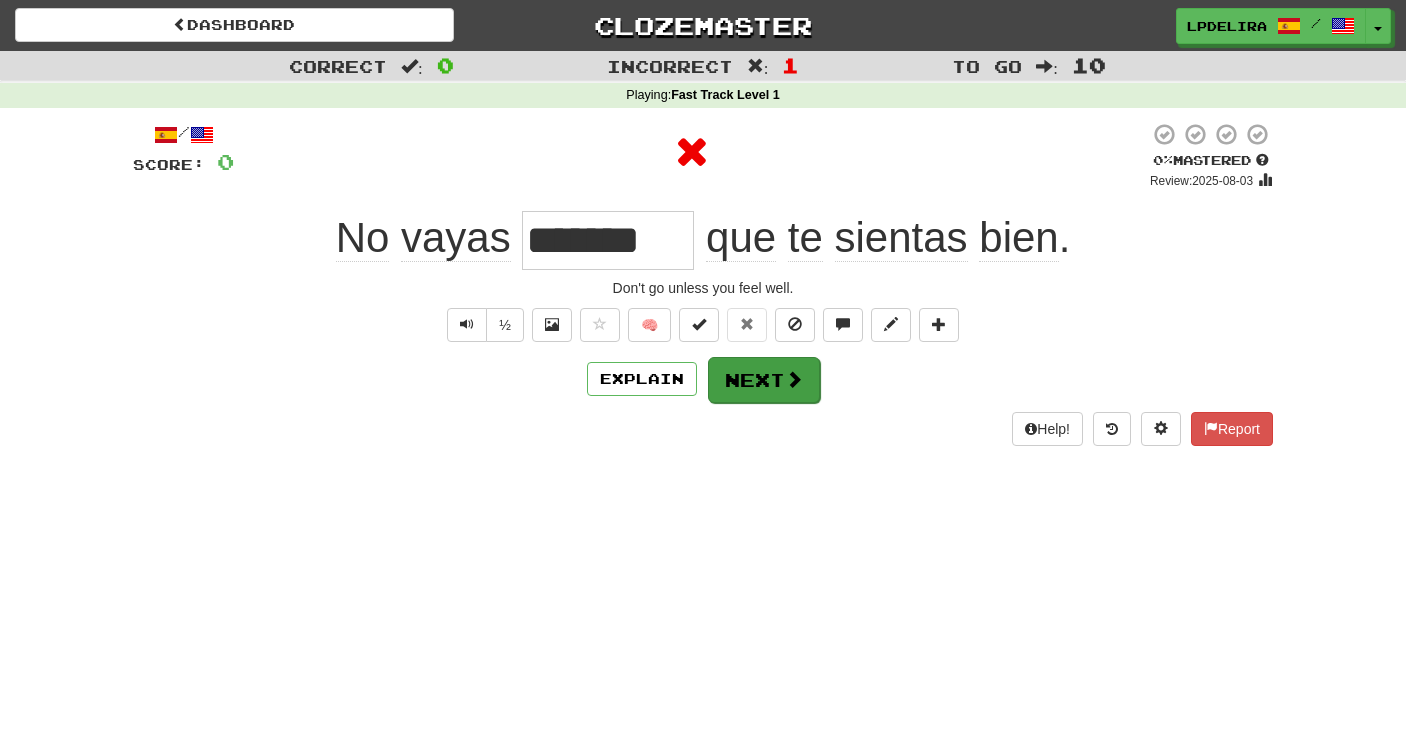 click on "Next" at bounding box center (764, 380) 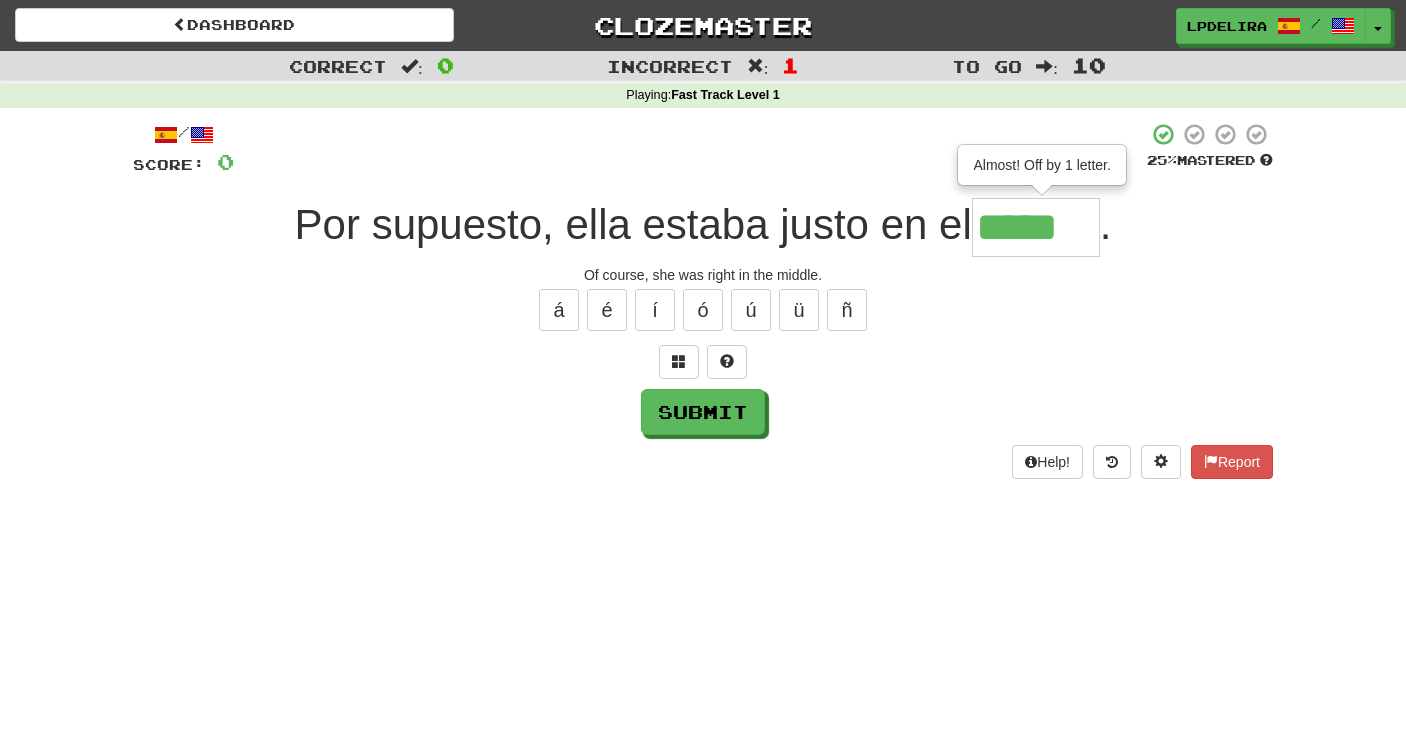 type on "*****" 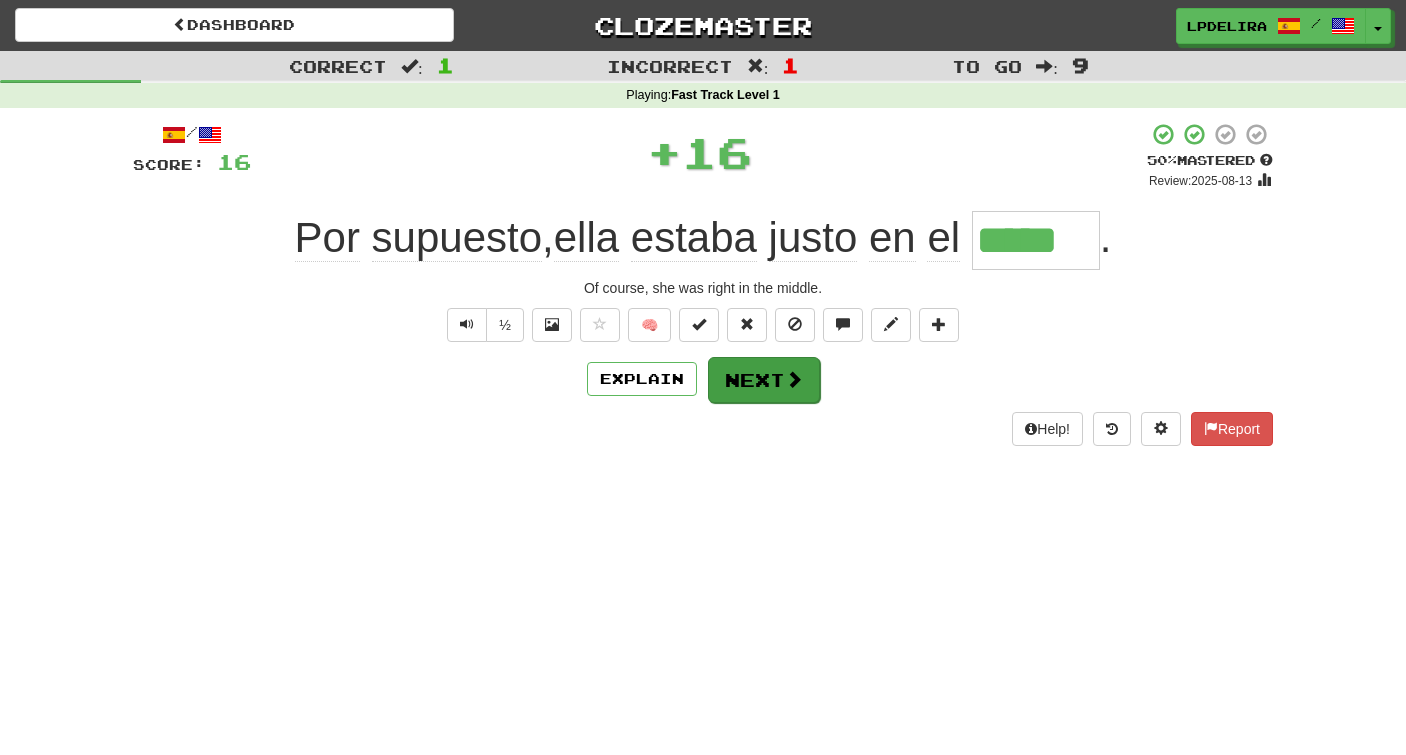 click at bounding box center (794, 379) 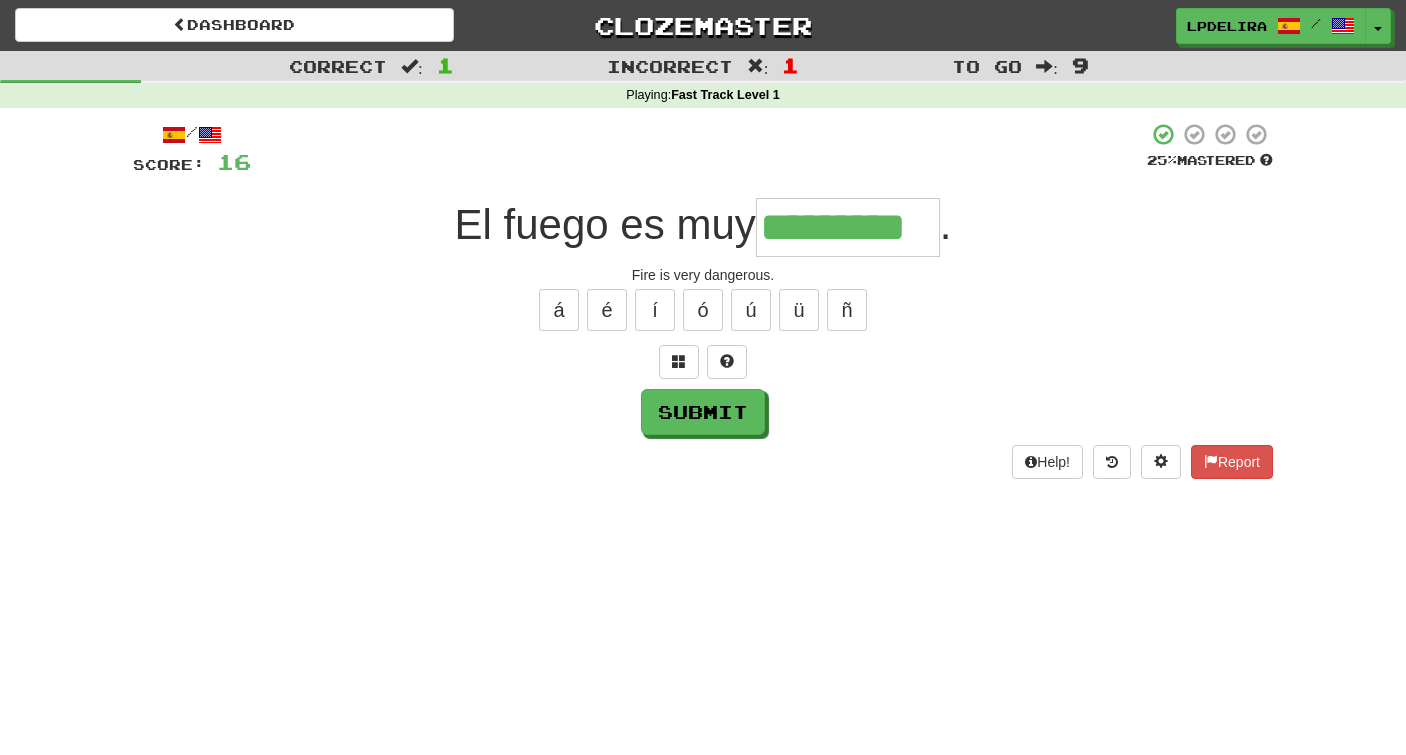 type on "*********" 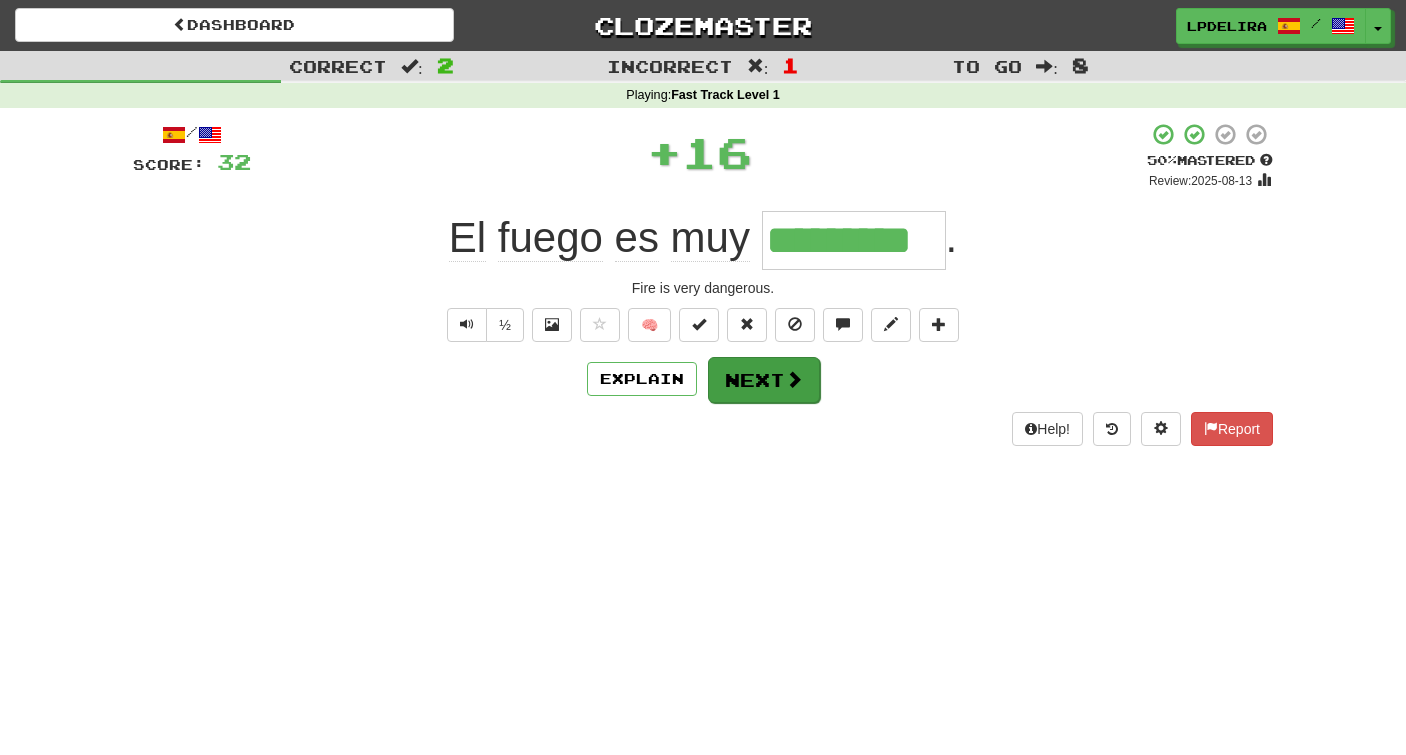 click on "Next" at bounding box center [764, 380] 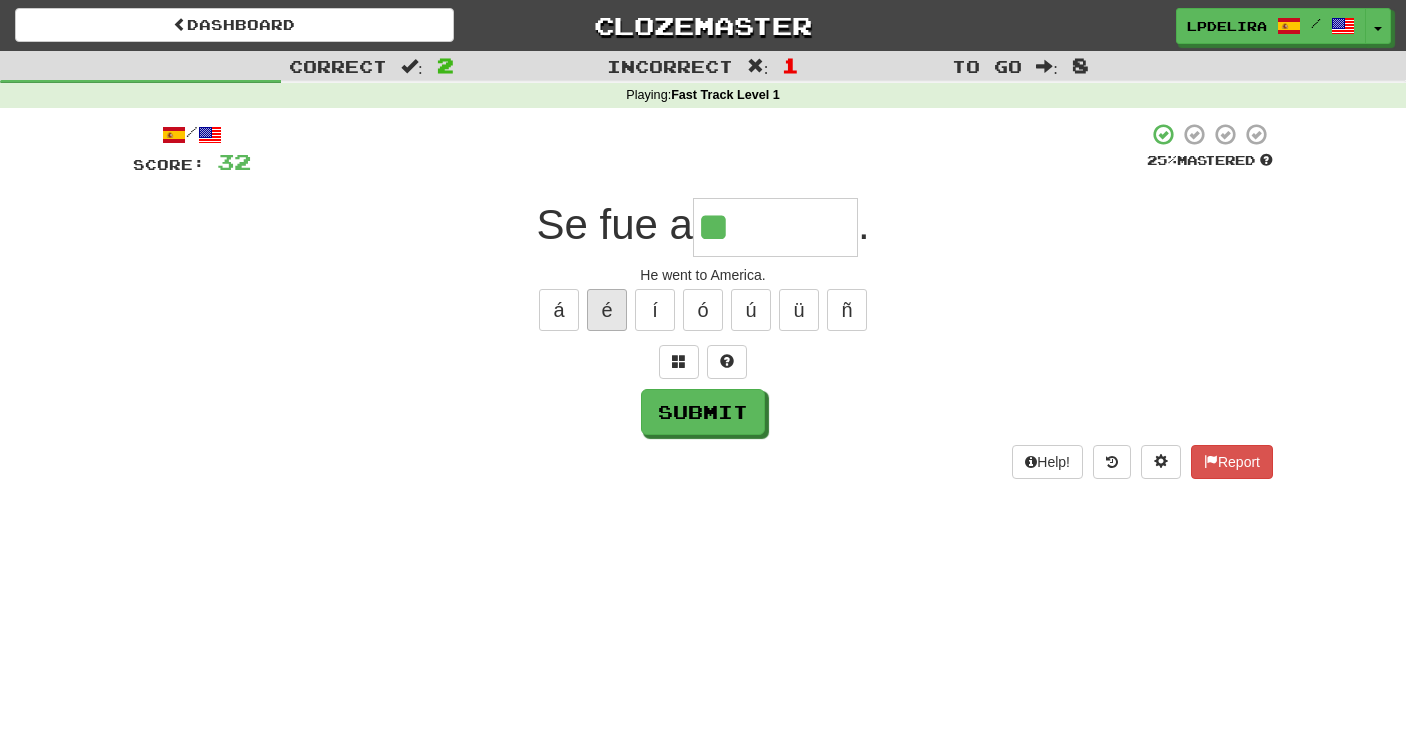 click on "é" at bounding box center [607, 310] 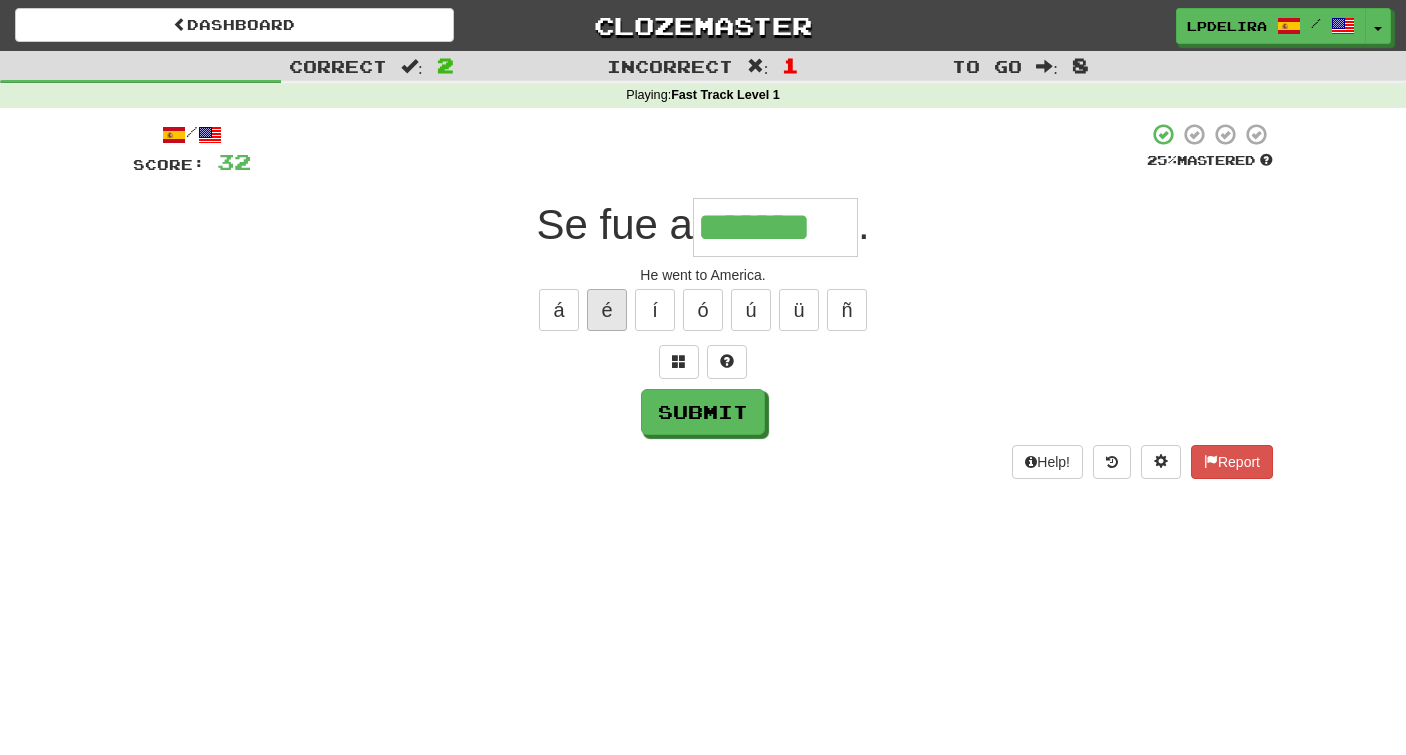 type on "*******" 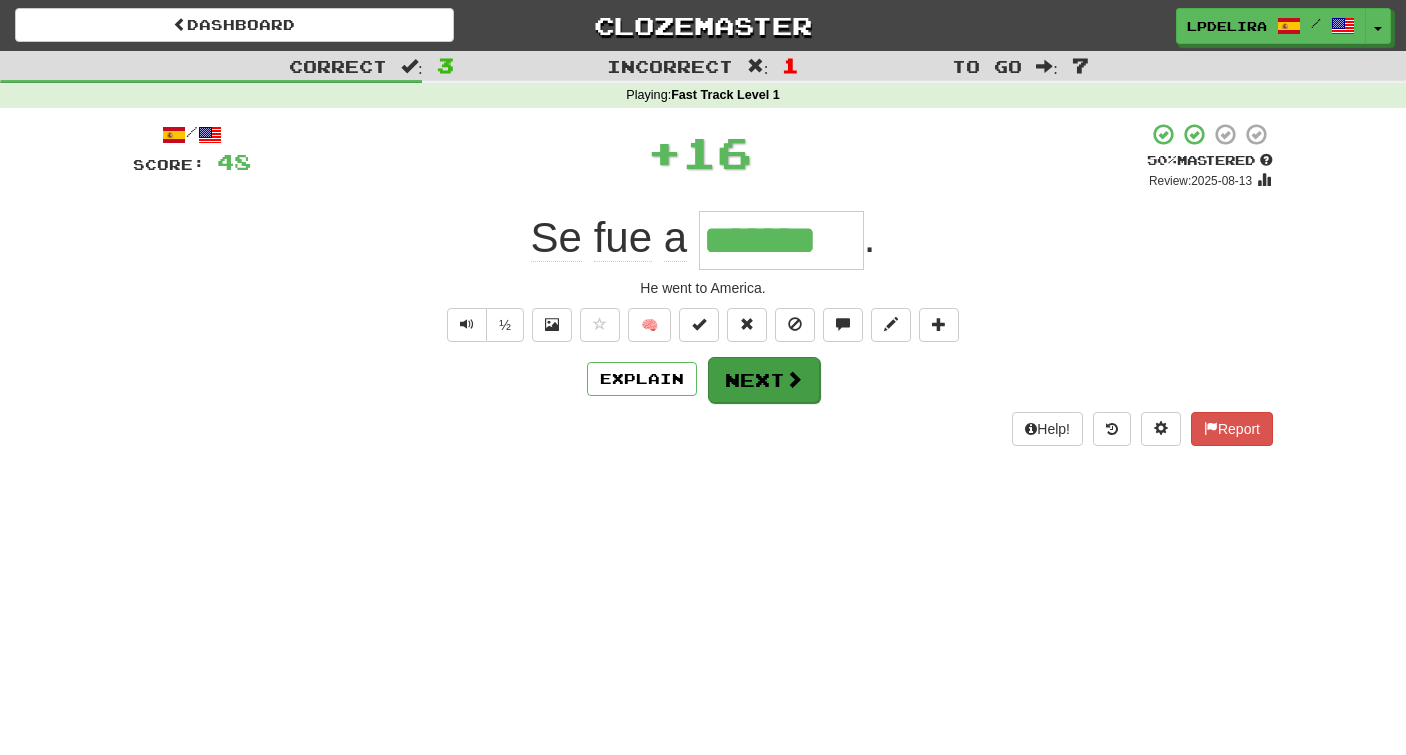 click on "Next" at bounding box center [764, 380] 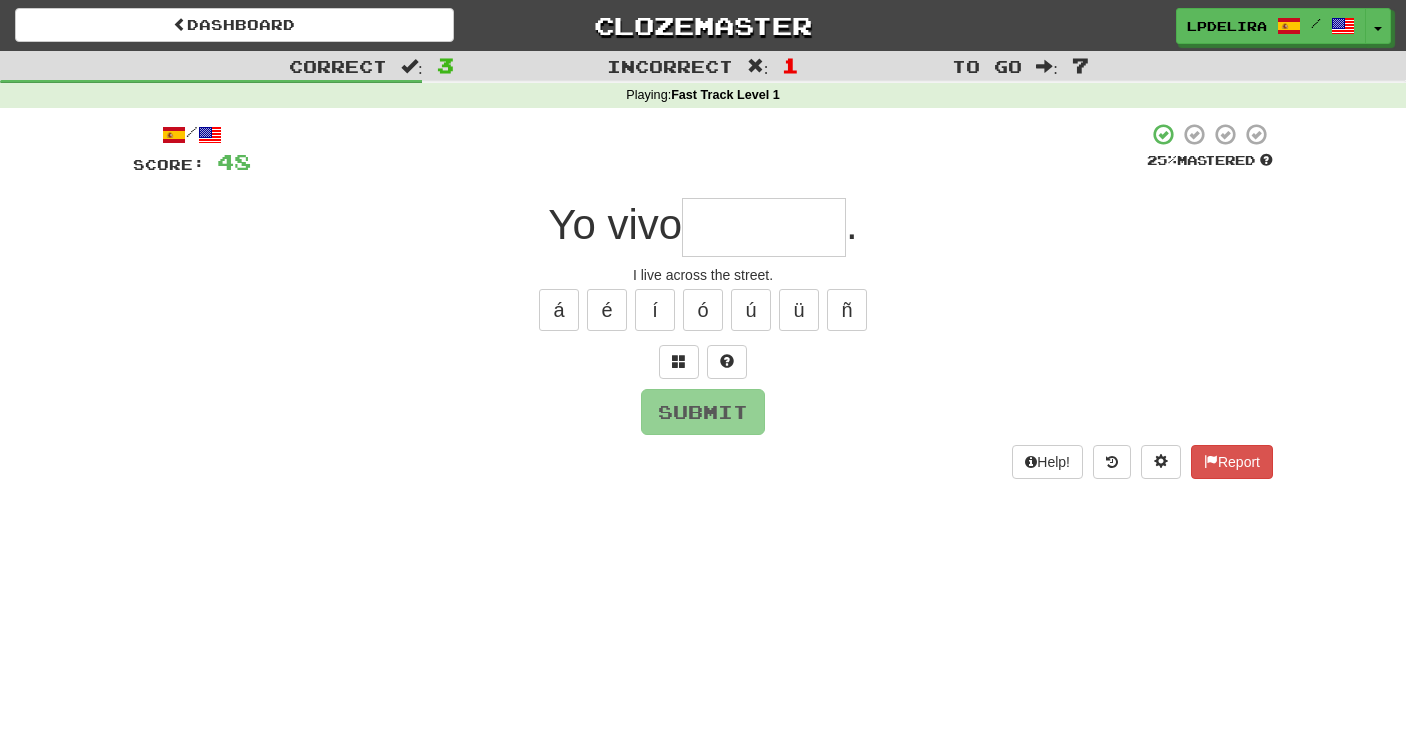 type on "*" 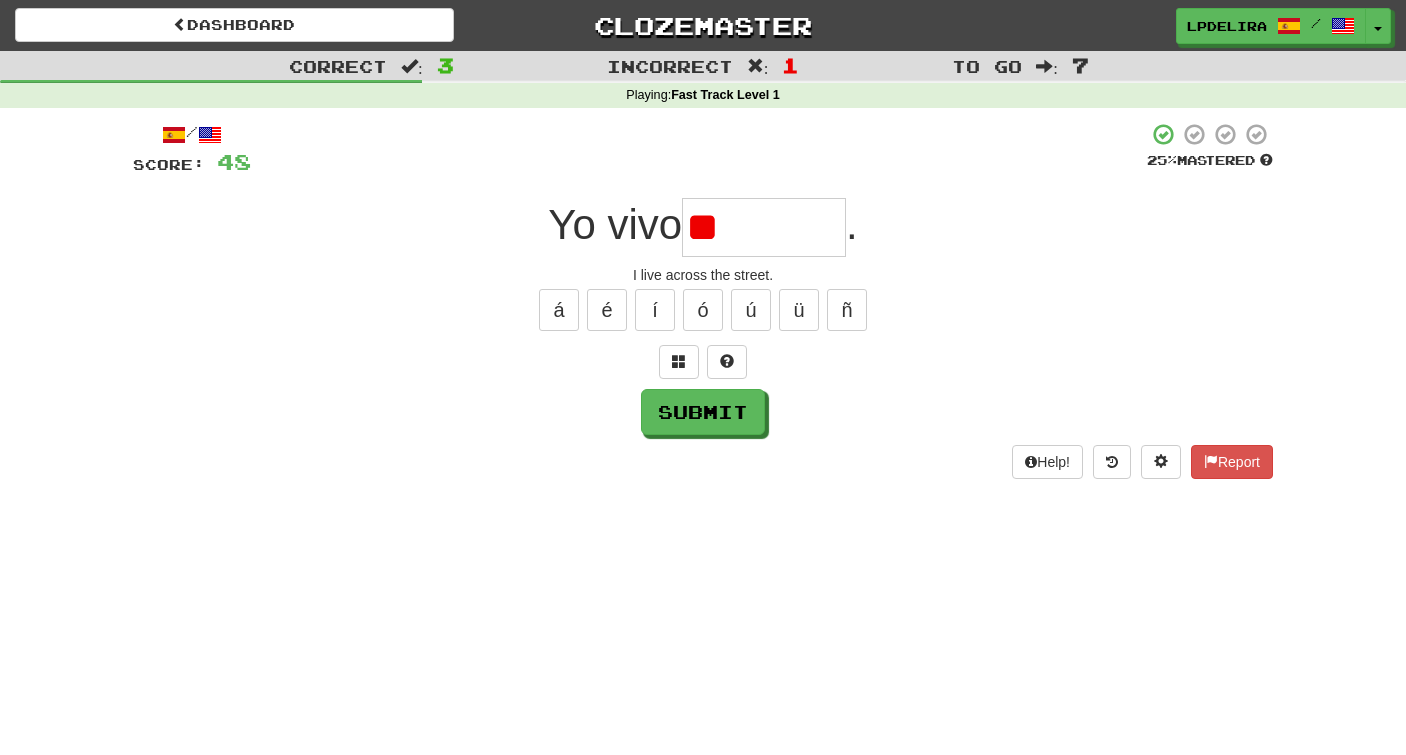 type on "*" 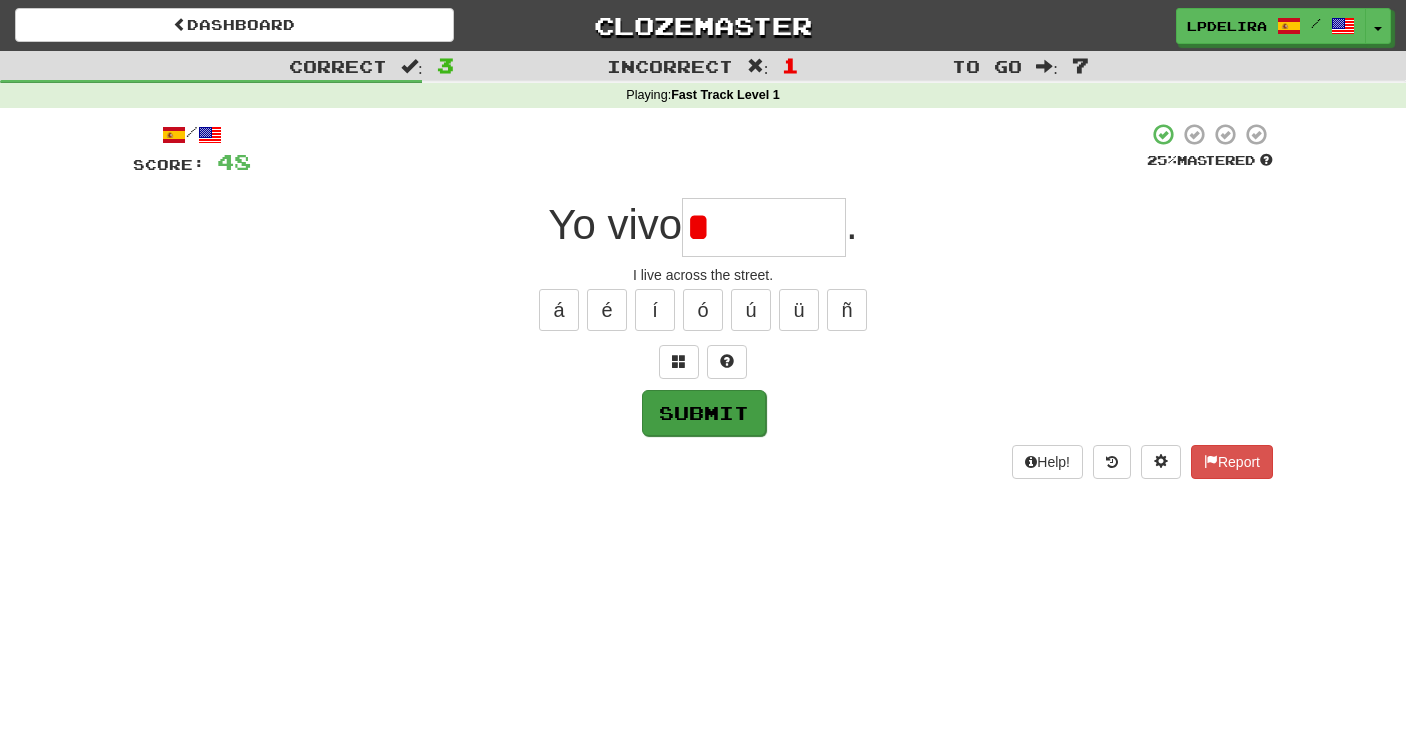click on "Submit" at bounding box center (704, 413) 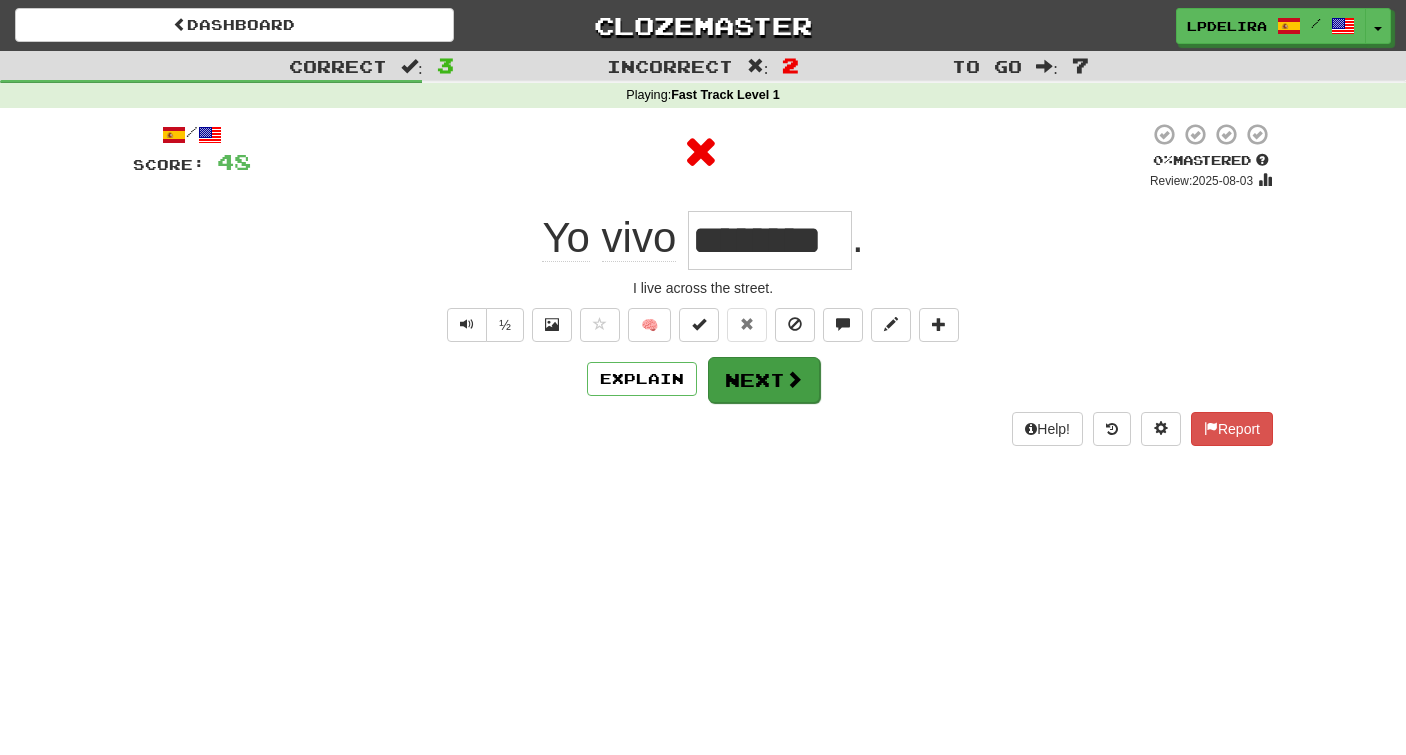 click on "Next" at bounding box center (764, 380) 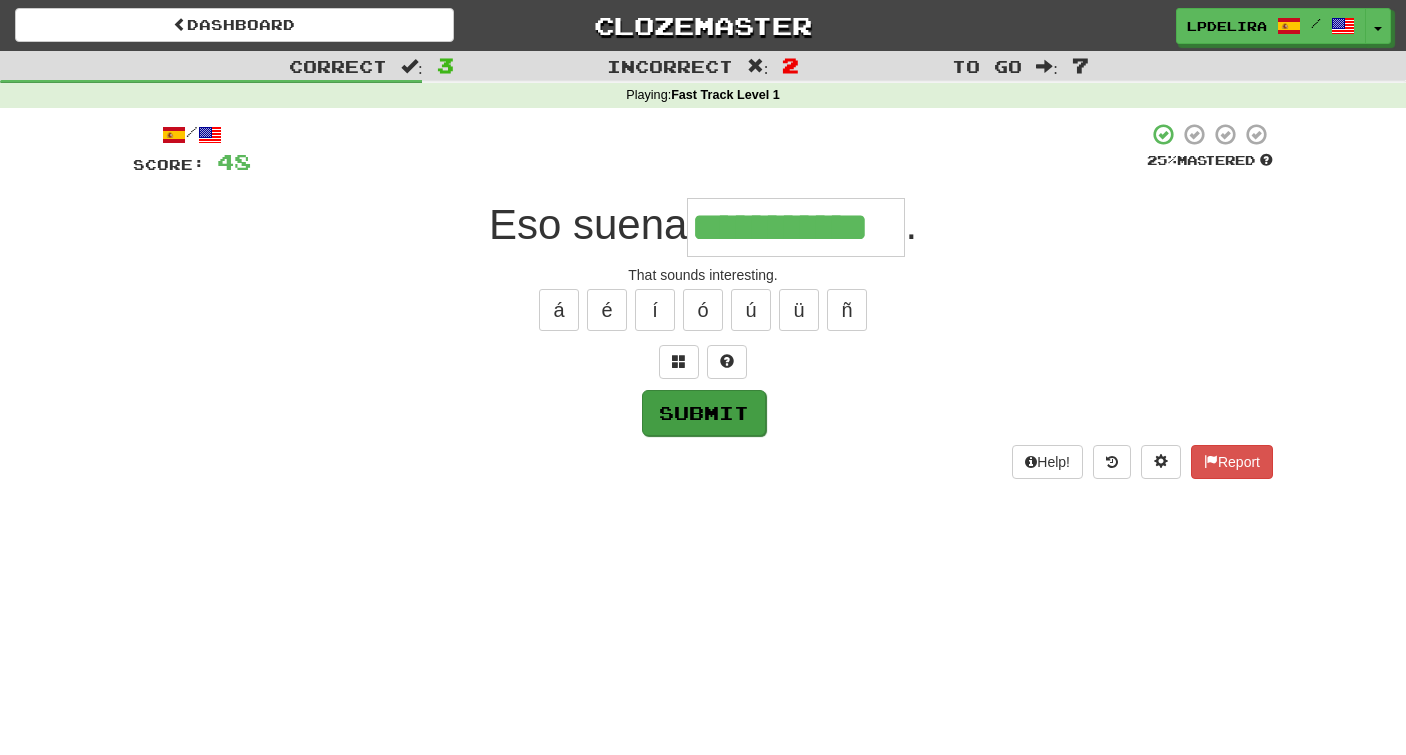 type on "**********" 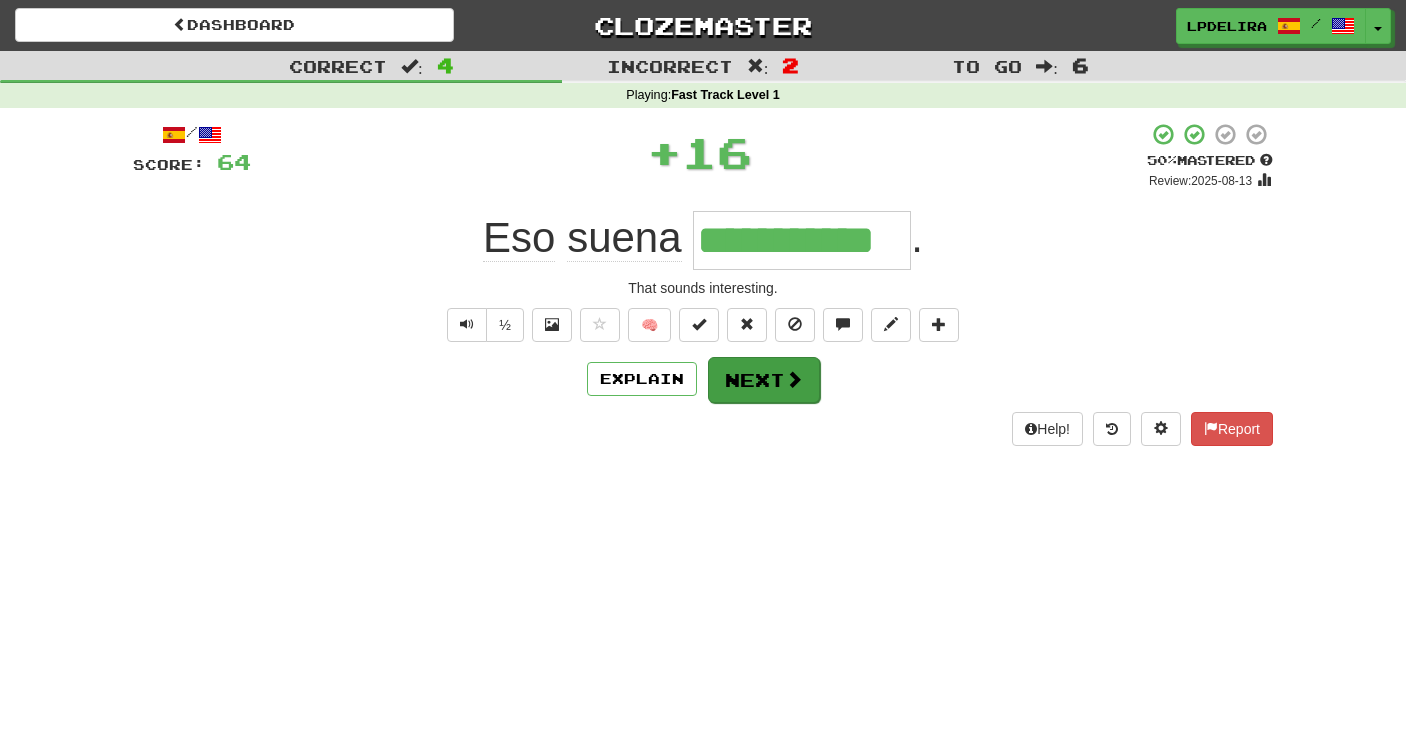 click on "Next" at bounding box center [764, 380] 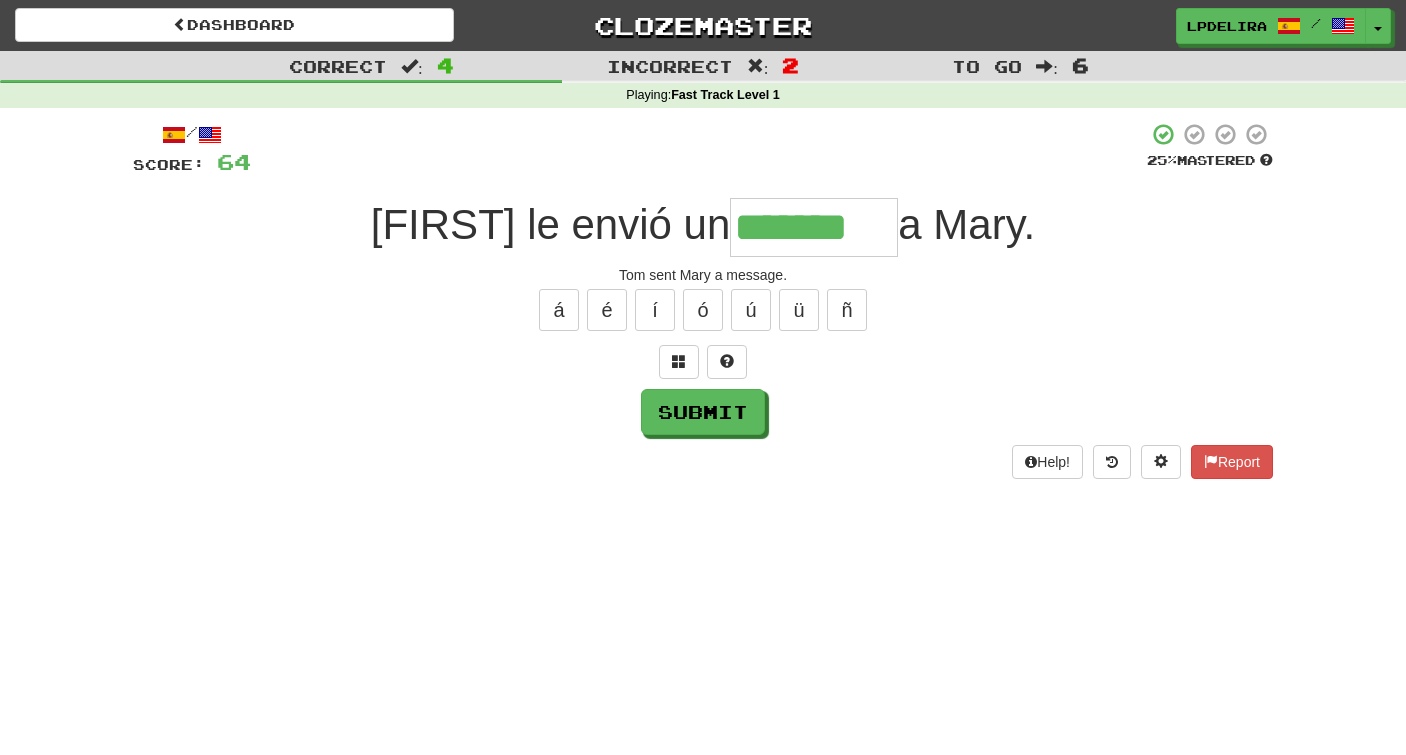 type on "*******" 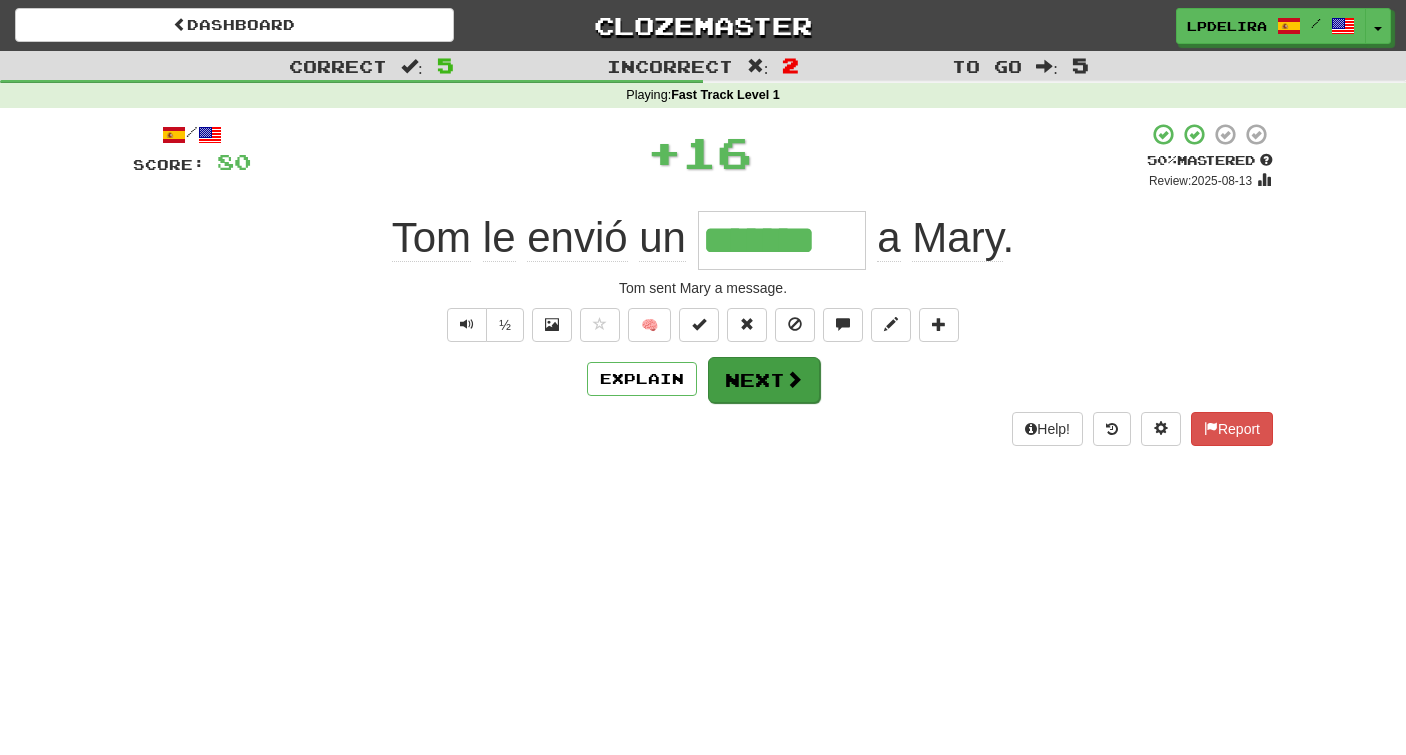 click on "Next" at bounding box center (764, 380) 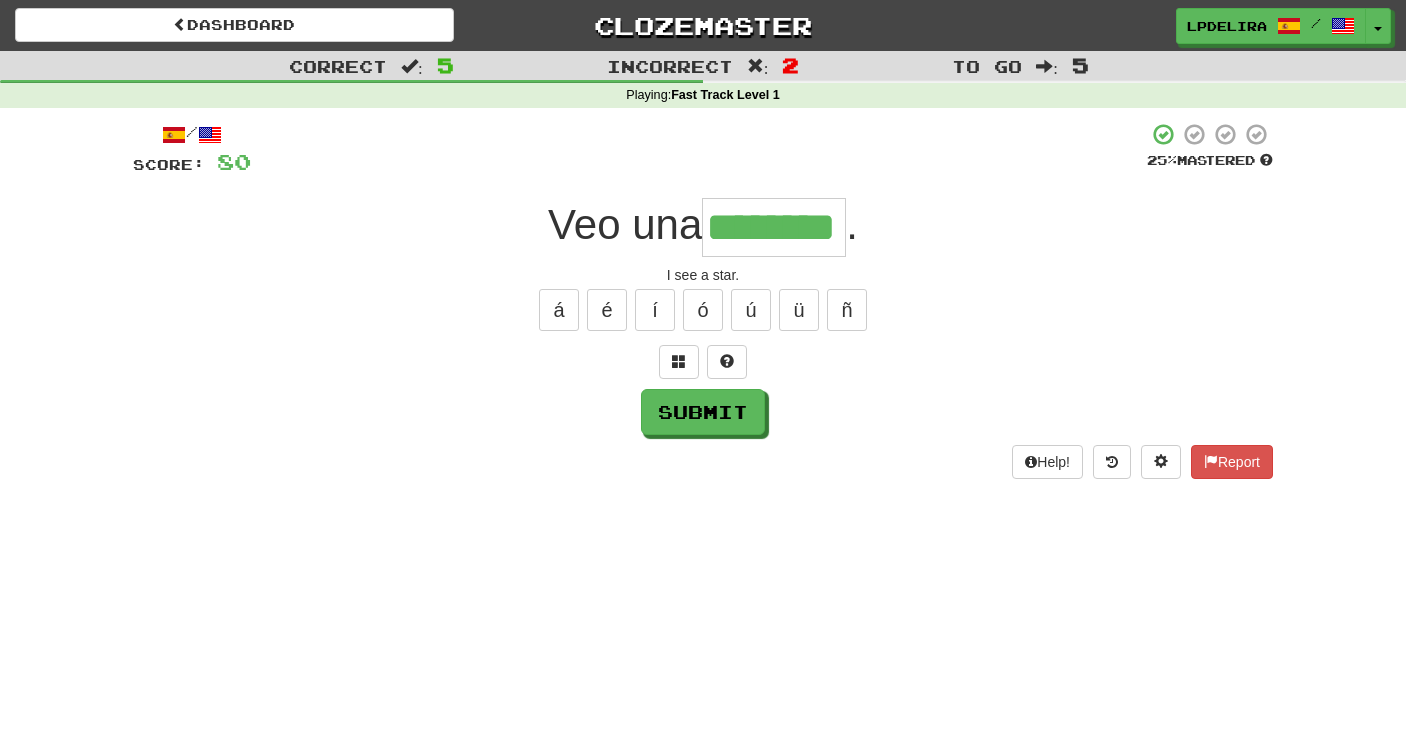 type on "********" 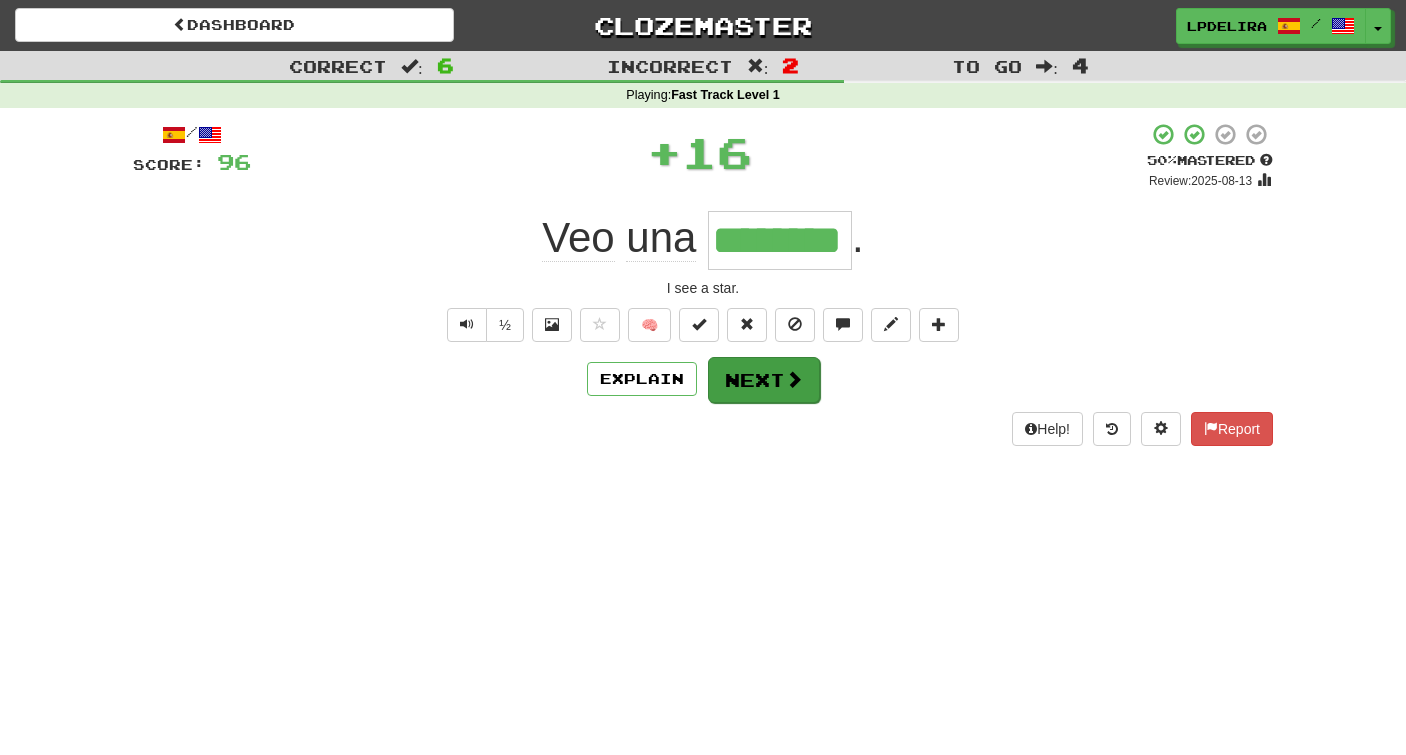 click on "Next" at bounding box center [764, 380] 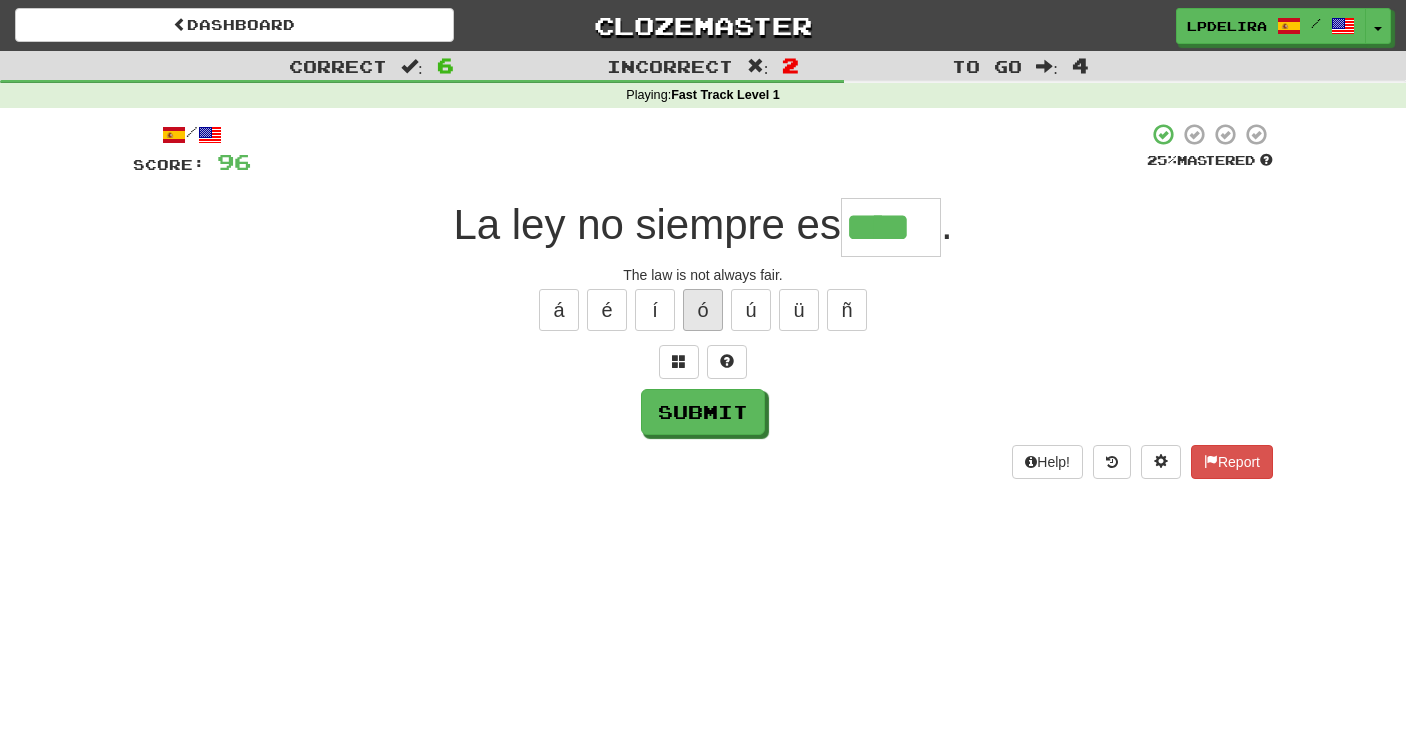 click on "ó" at bounding box center (703, 310) 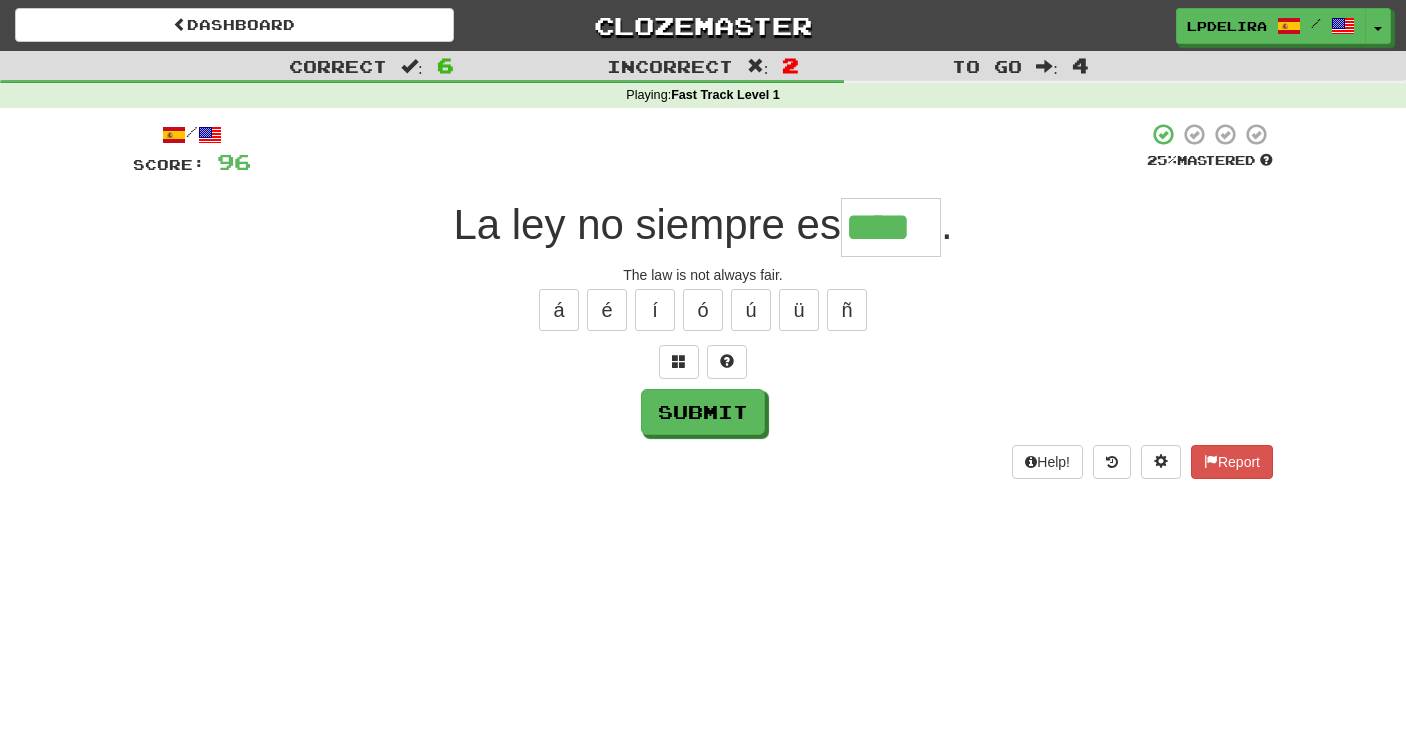 click on "Help!  Report" at bounding box center [703, 462] 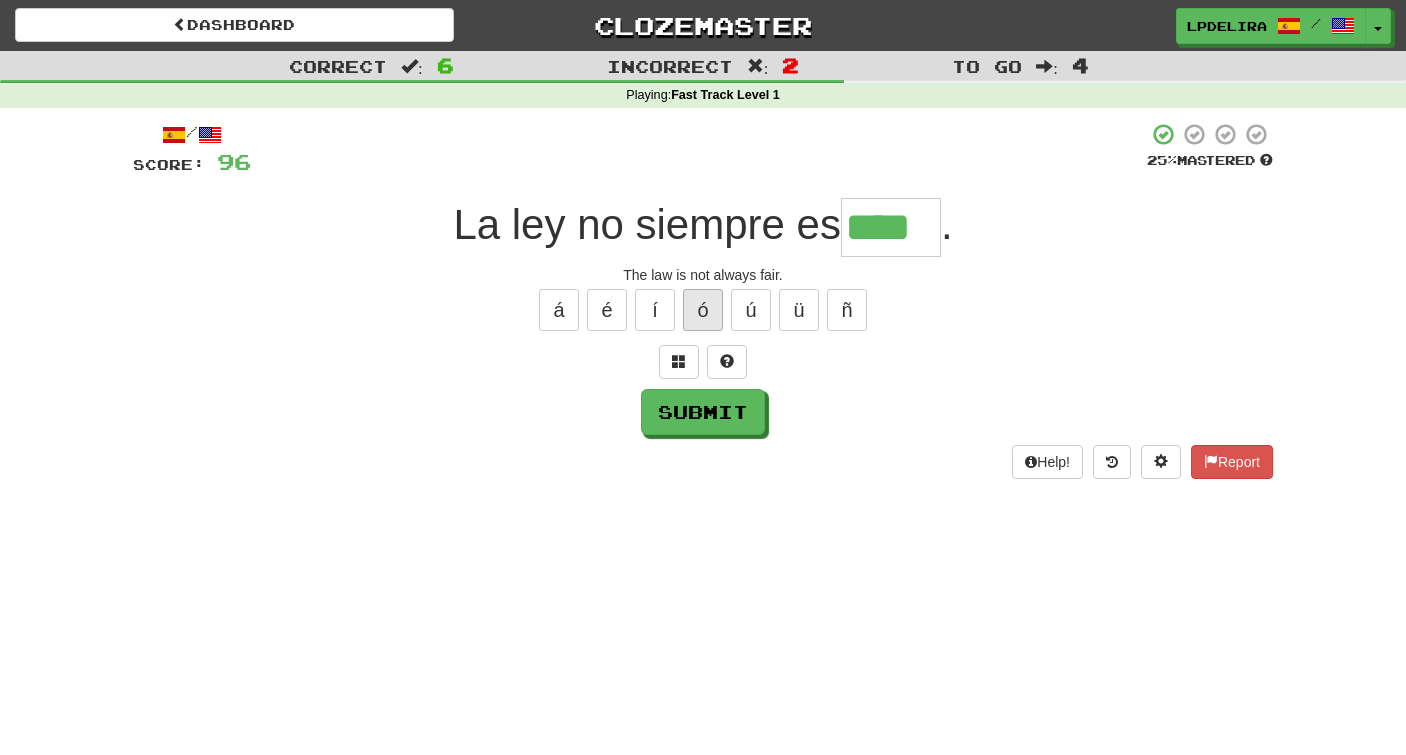 click on "ó" at bounding box center [703, 310] 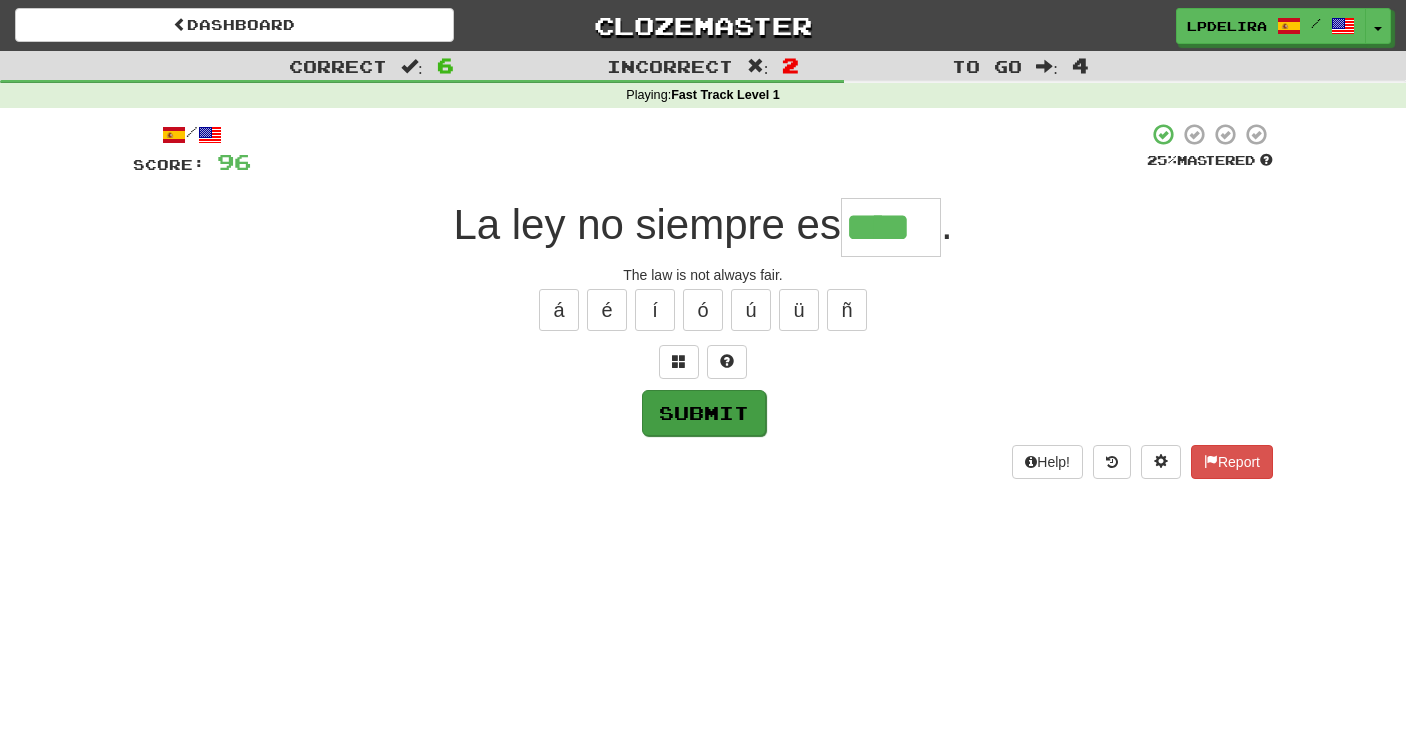 click on "Submit" at bounding box center [704, 413] 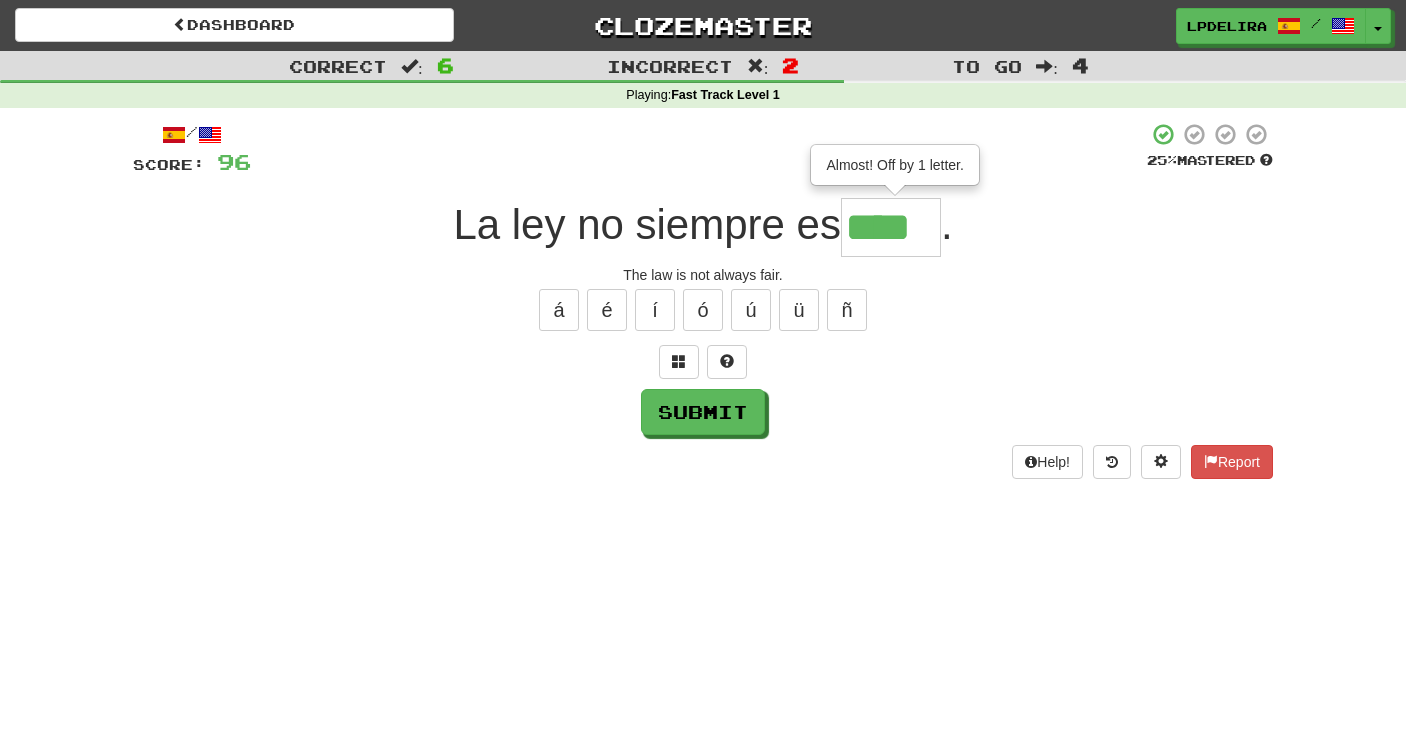 click on "****" at bounding box center [891, 227] 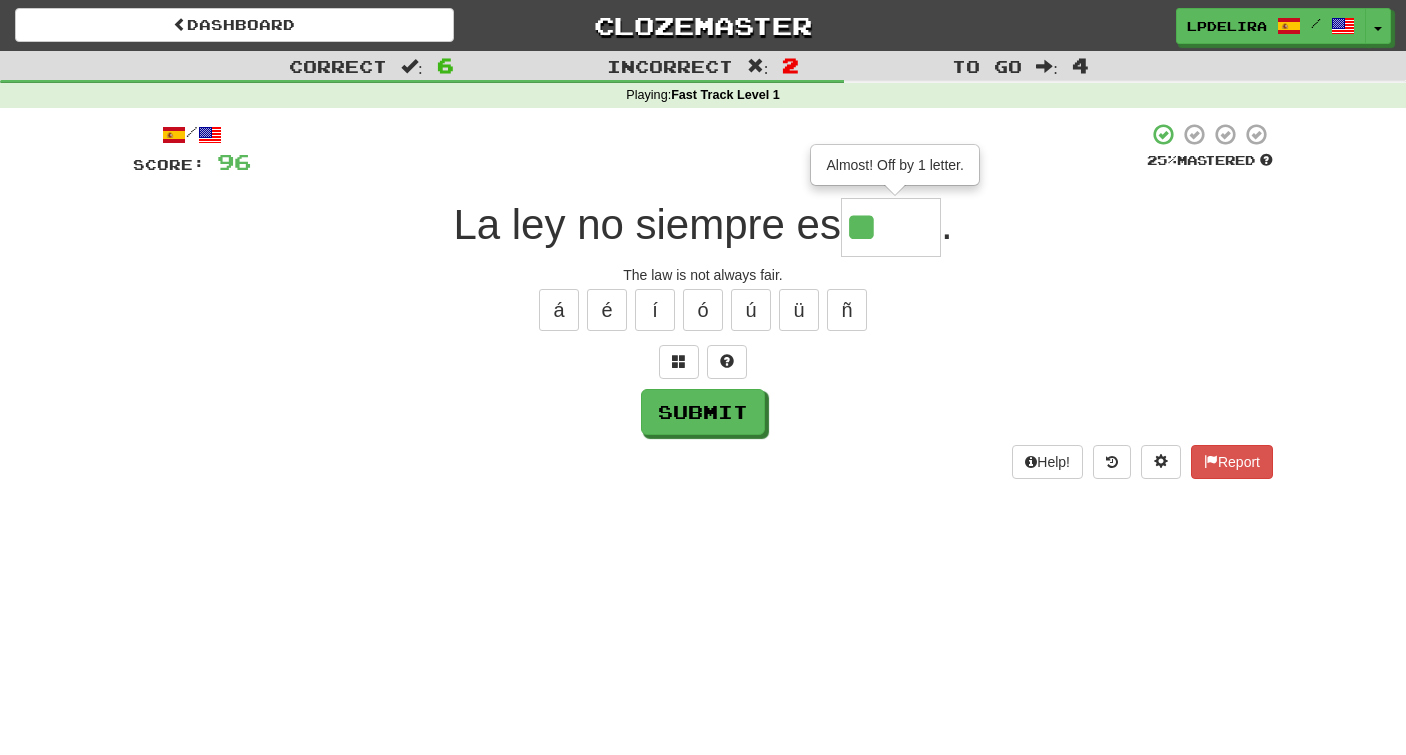 type on "*" 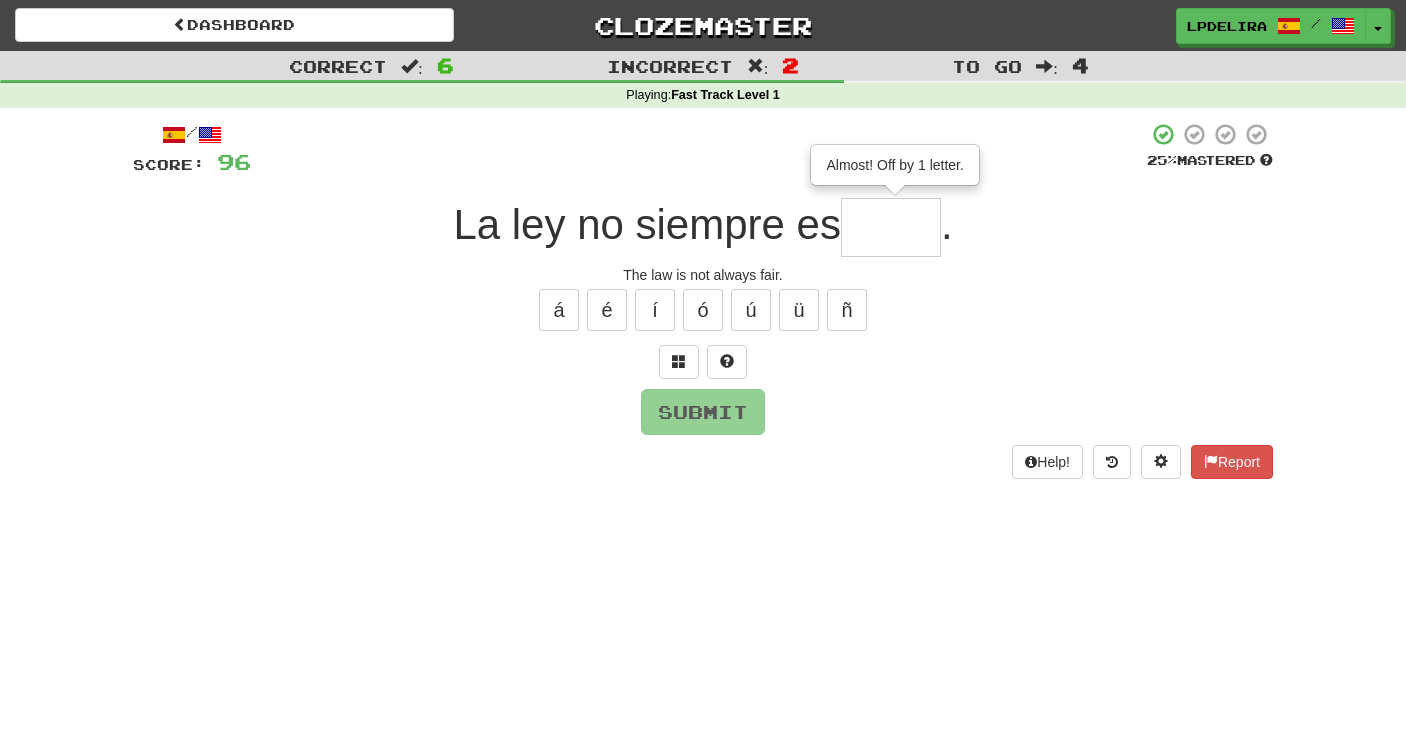 scroll, scrollTop: 0, scrollLeft: 0, axis: both 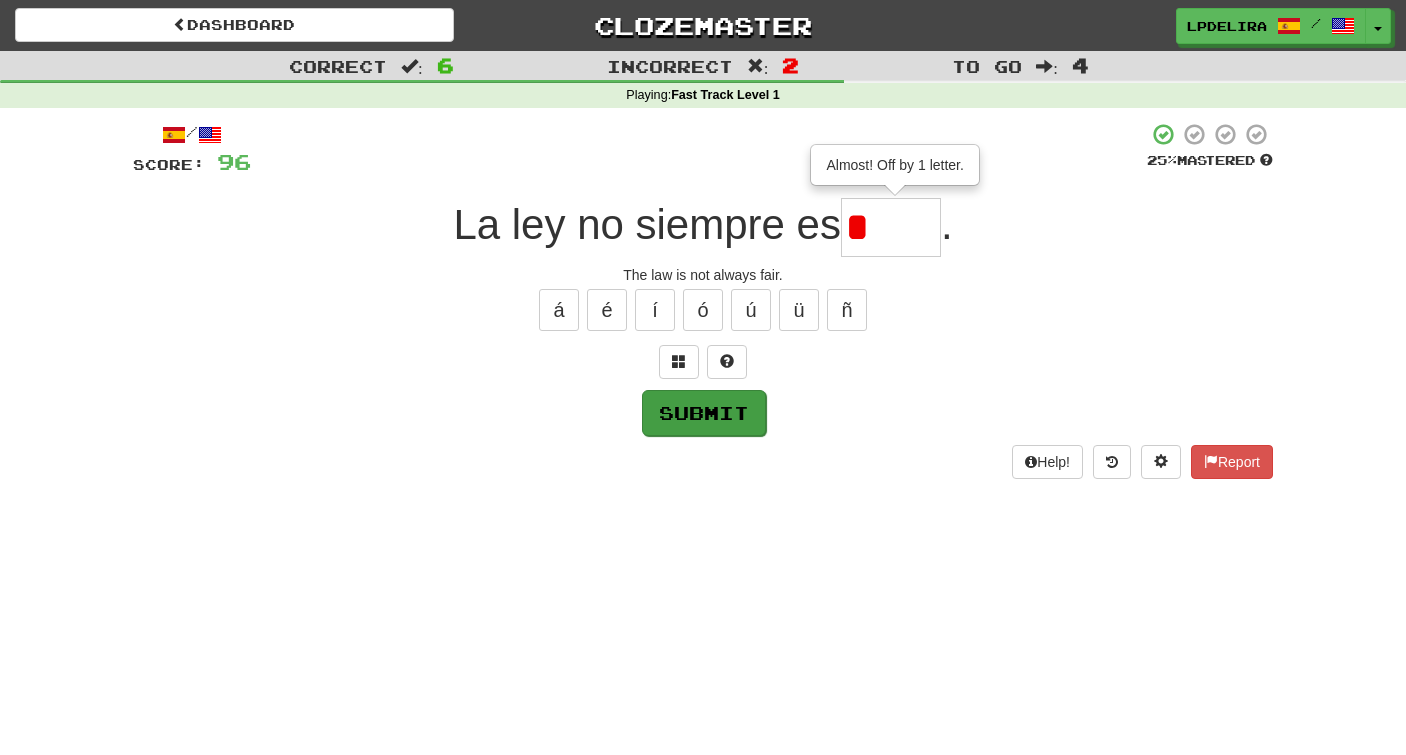 click on "Submit" at bounding box center (704, 413) 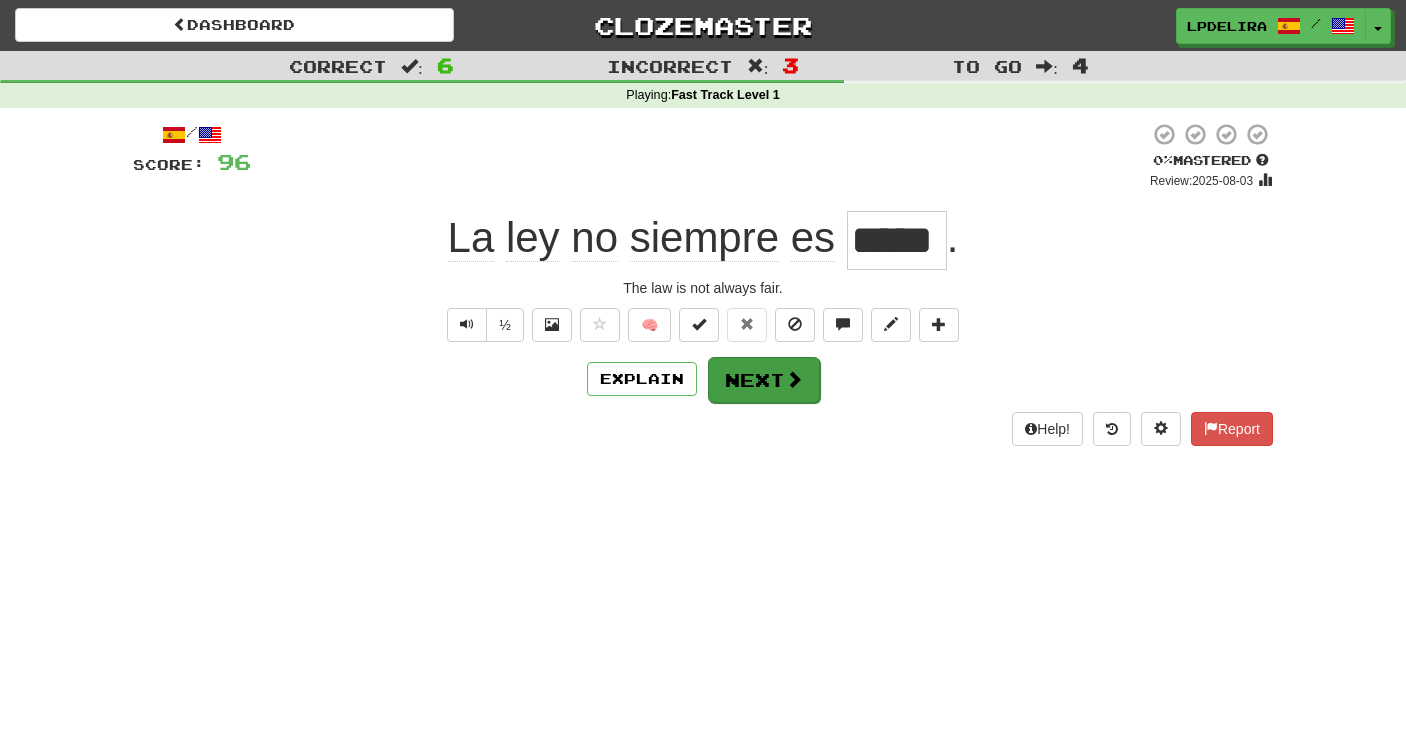 click at bounding box center [794, 379] 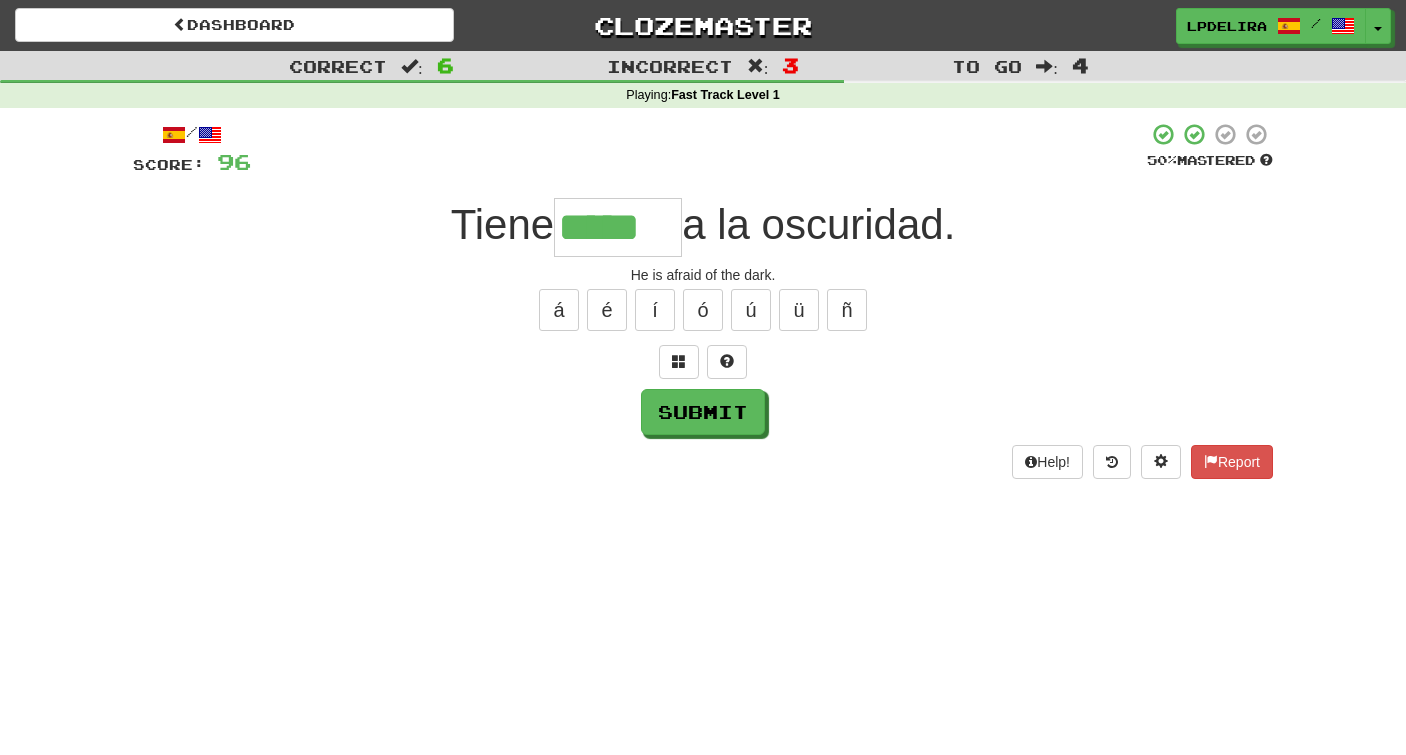 type on "*****" 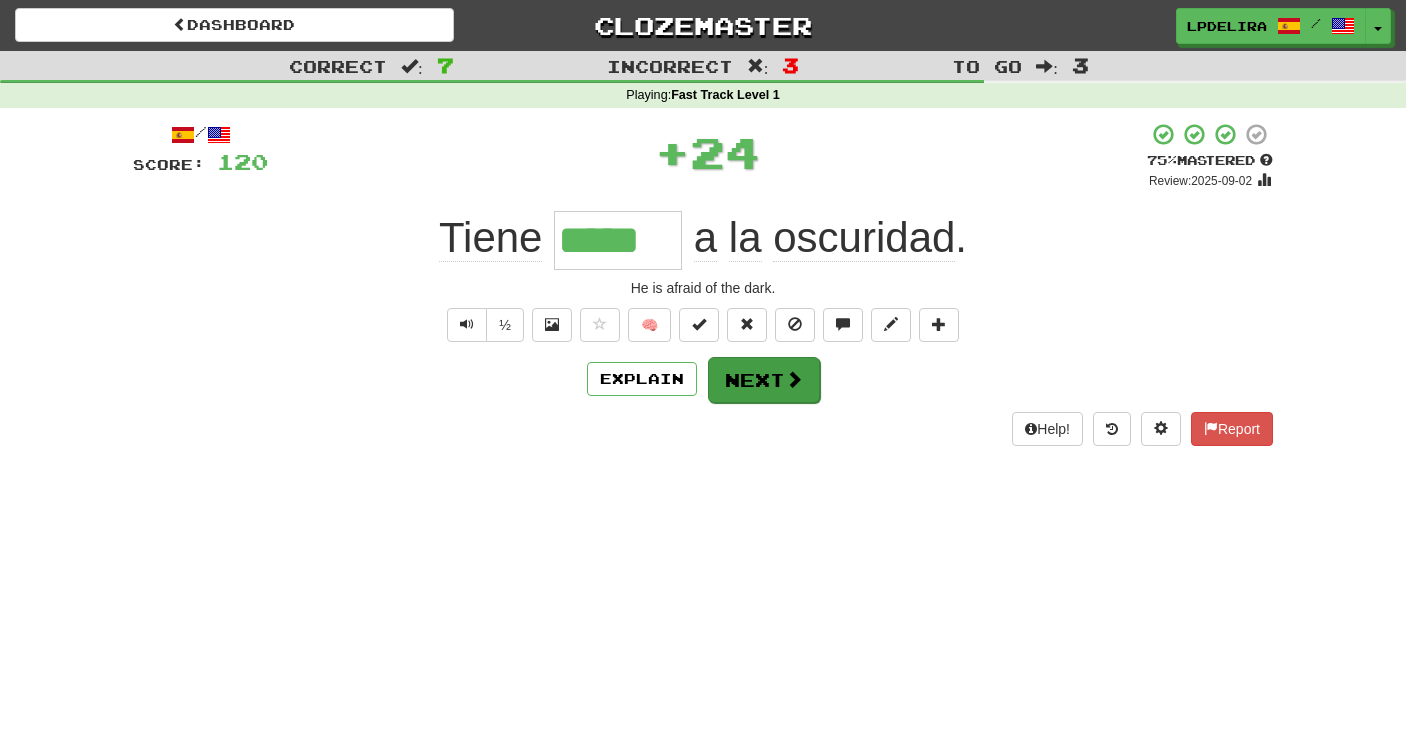 click on "Next" at bounding box center [764, 380] 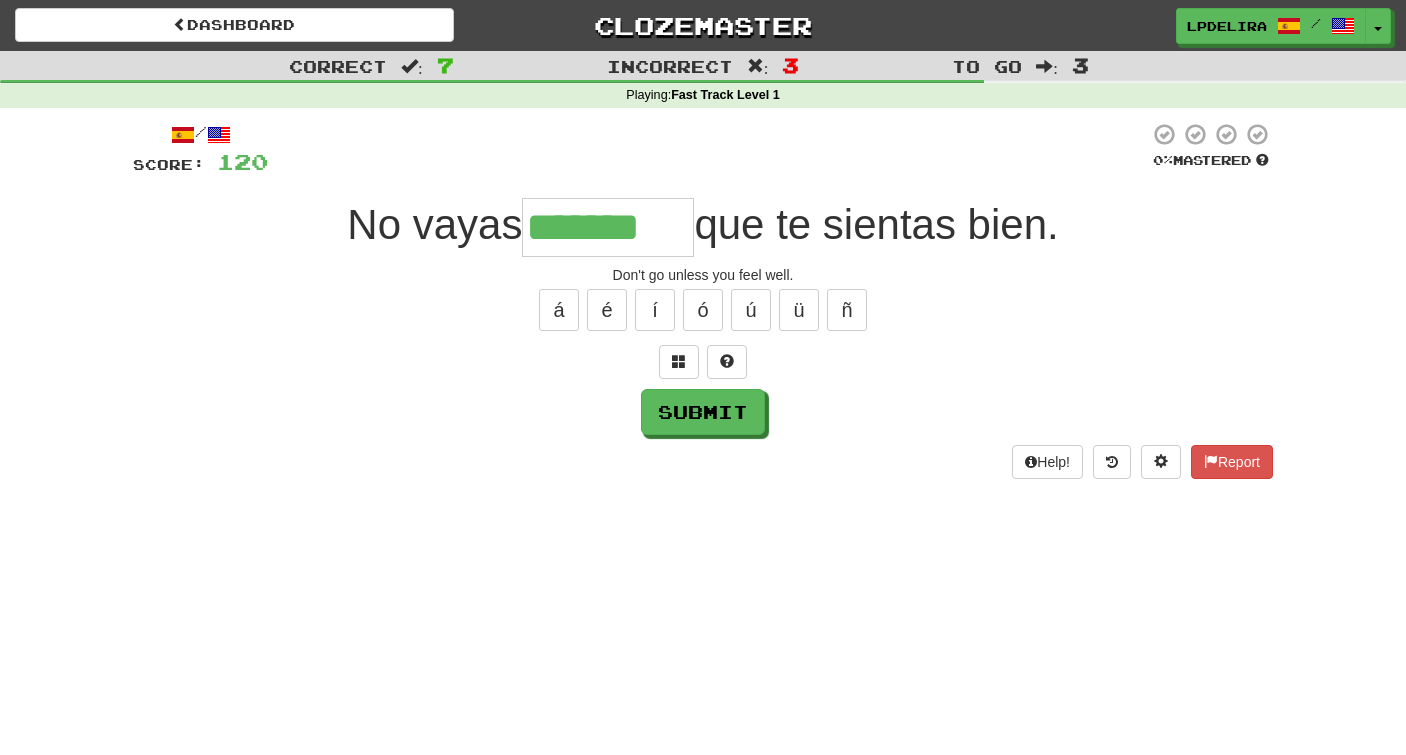 type on "*******" 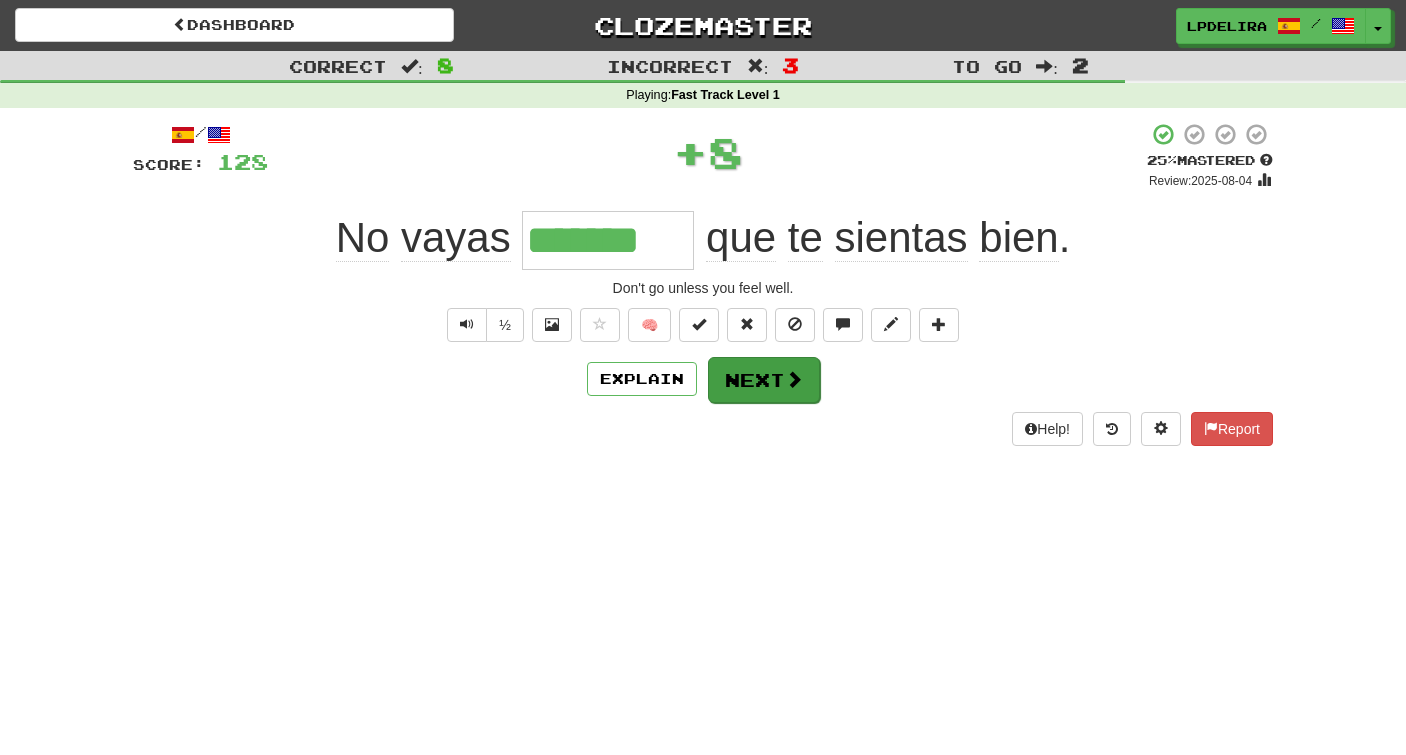 click on "Next" at bounding box center [764, 380] 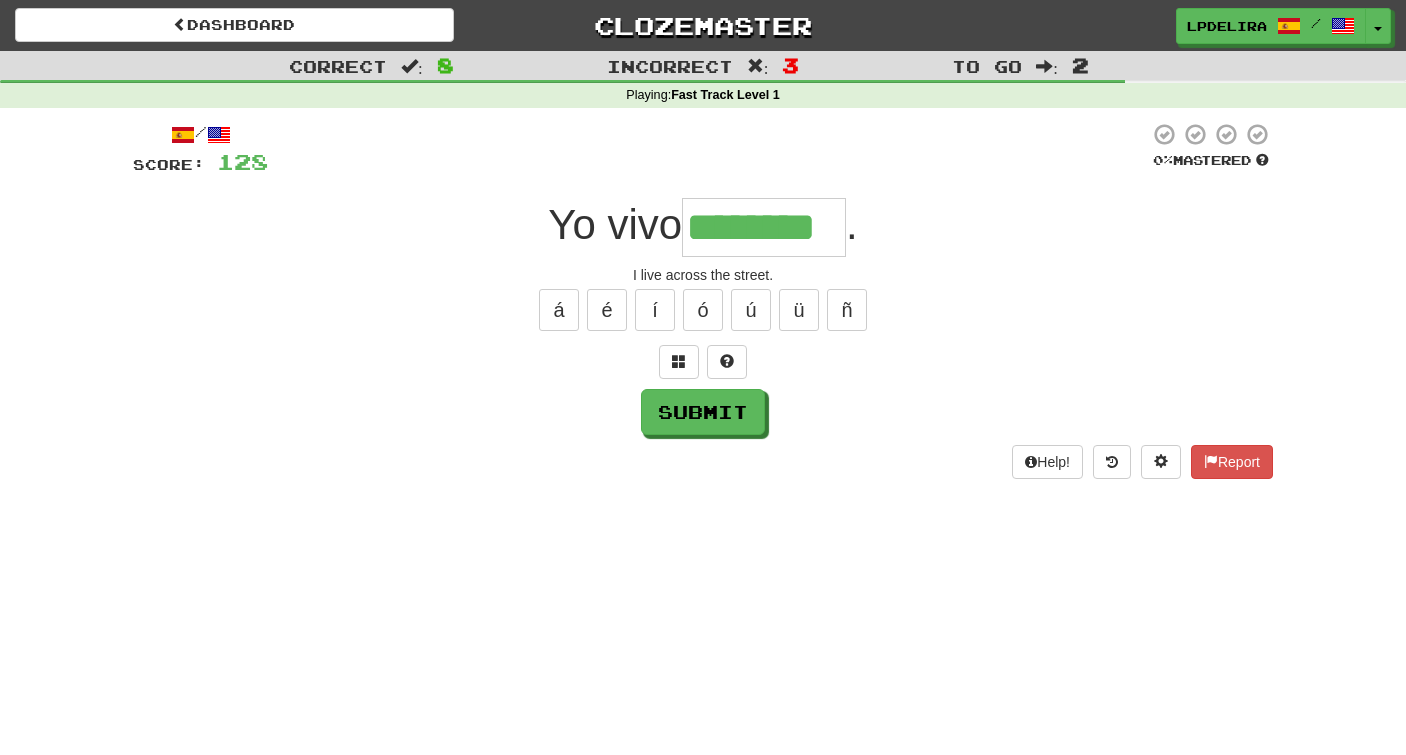 type on "********" 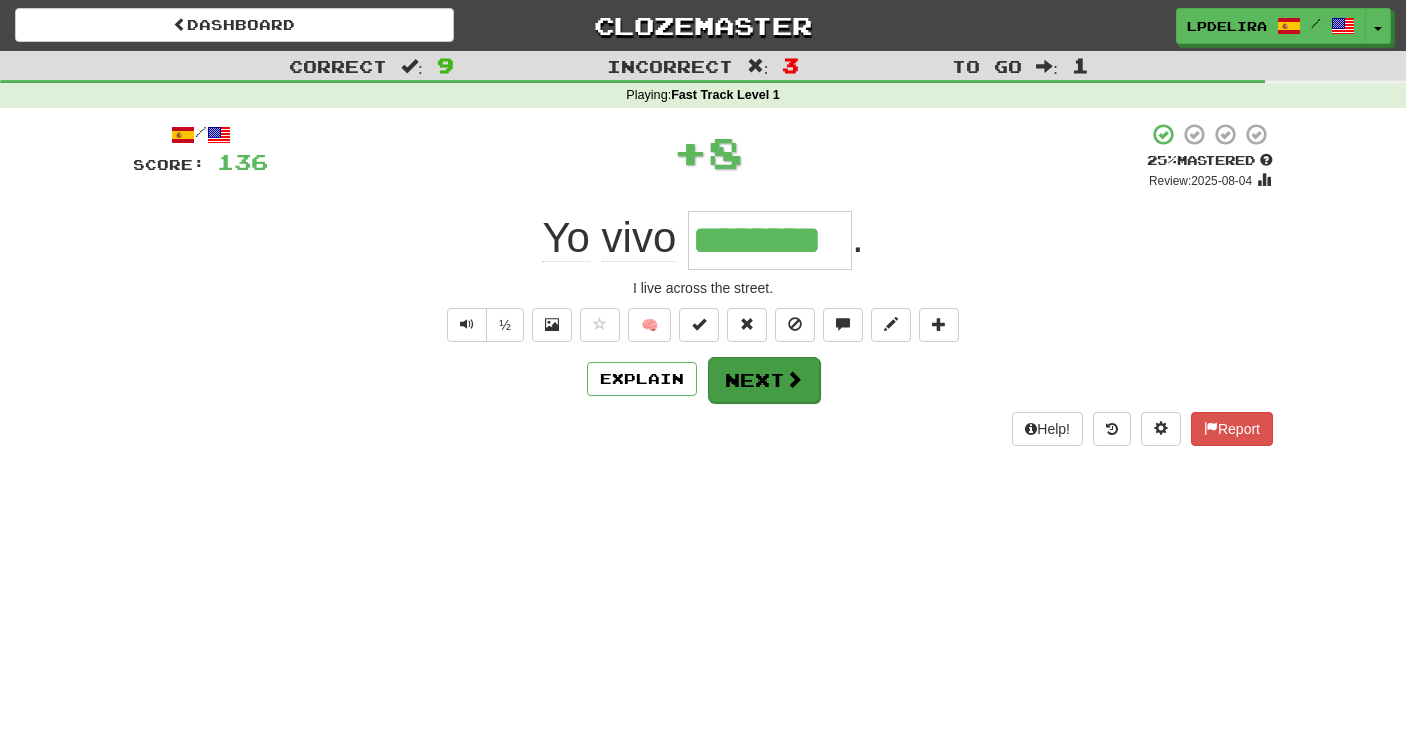 click on "Next" at bounding box center [764, 380] 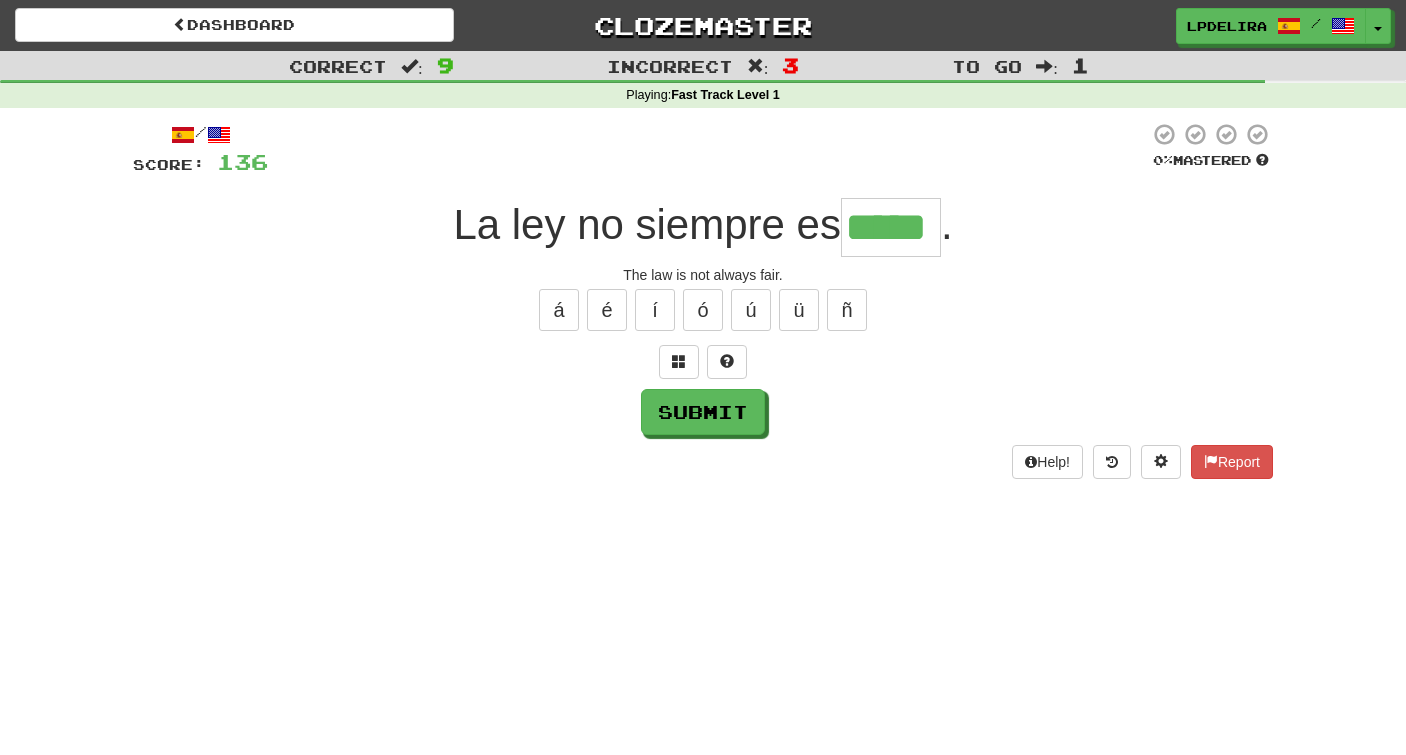type on "*****" 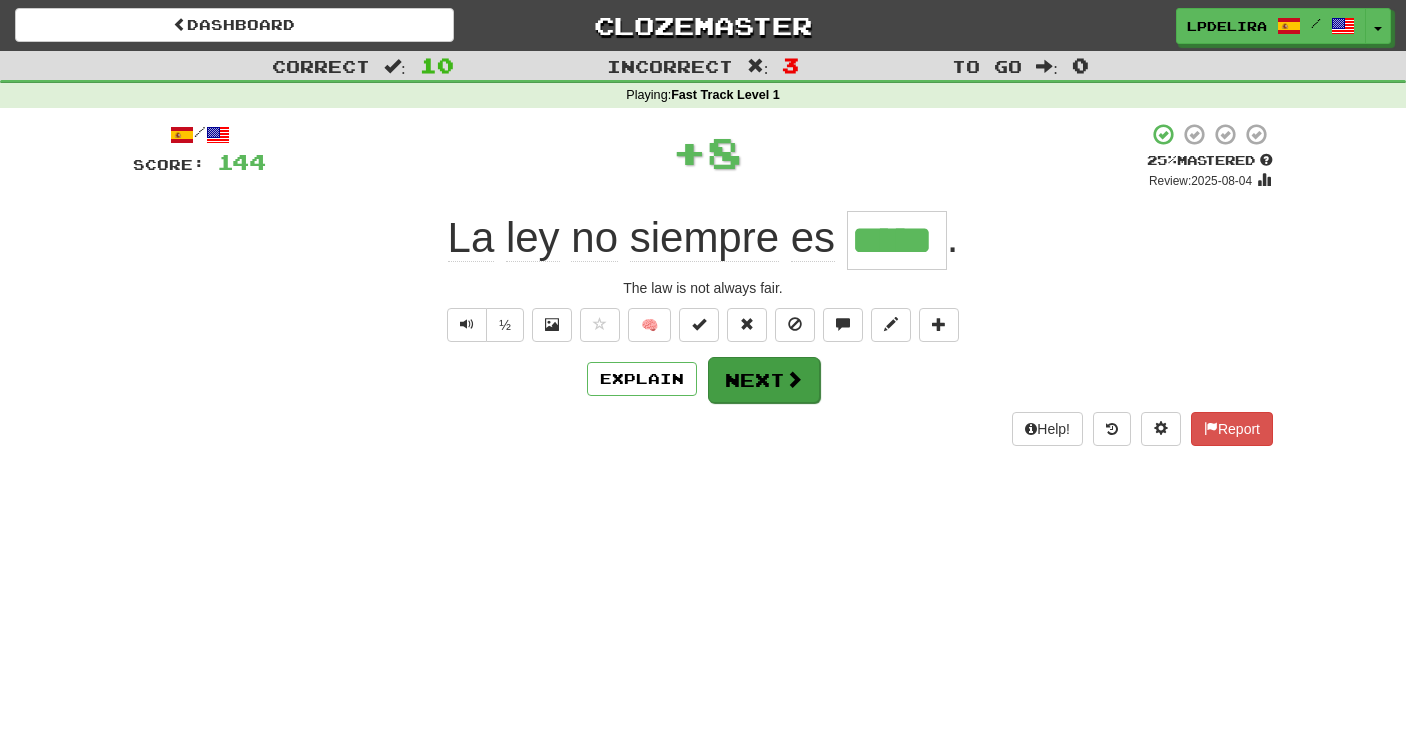 click on "Next" at bounding box center (764, 380) 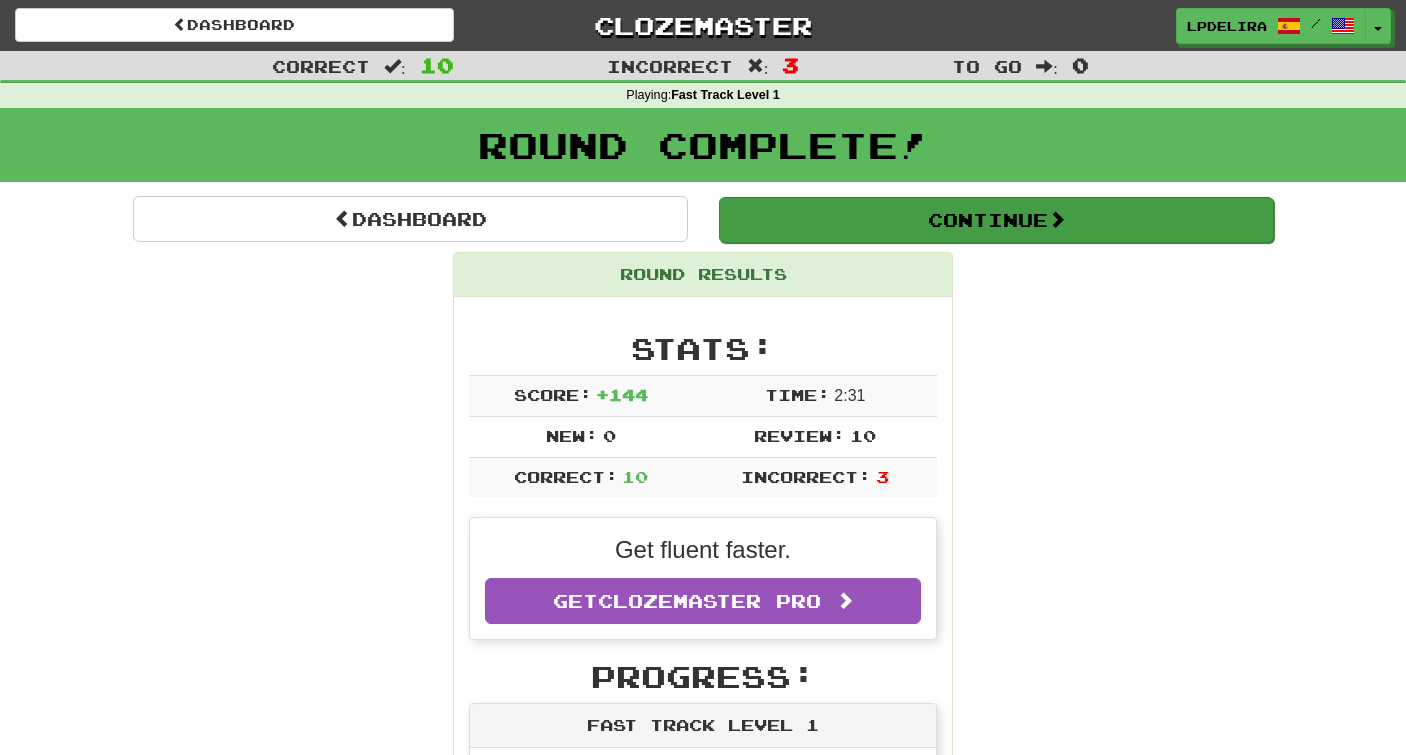 click on "Continue" at bounding box center (996, 220) 